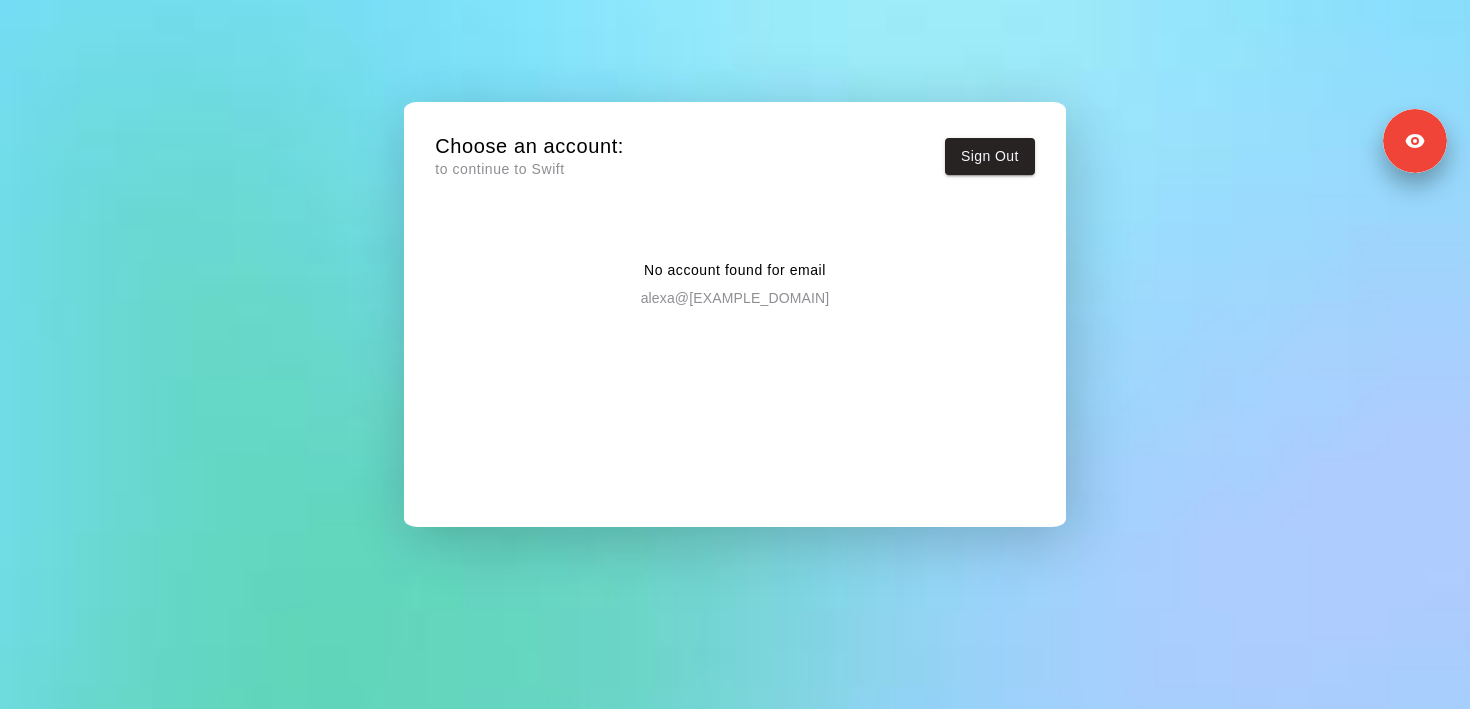 scroll, scrollTop: 0, scrollLeft: 0, axis: both 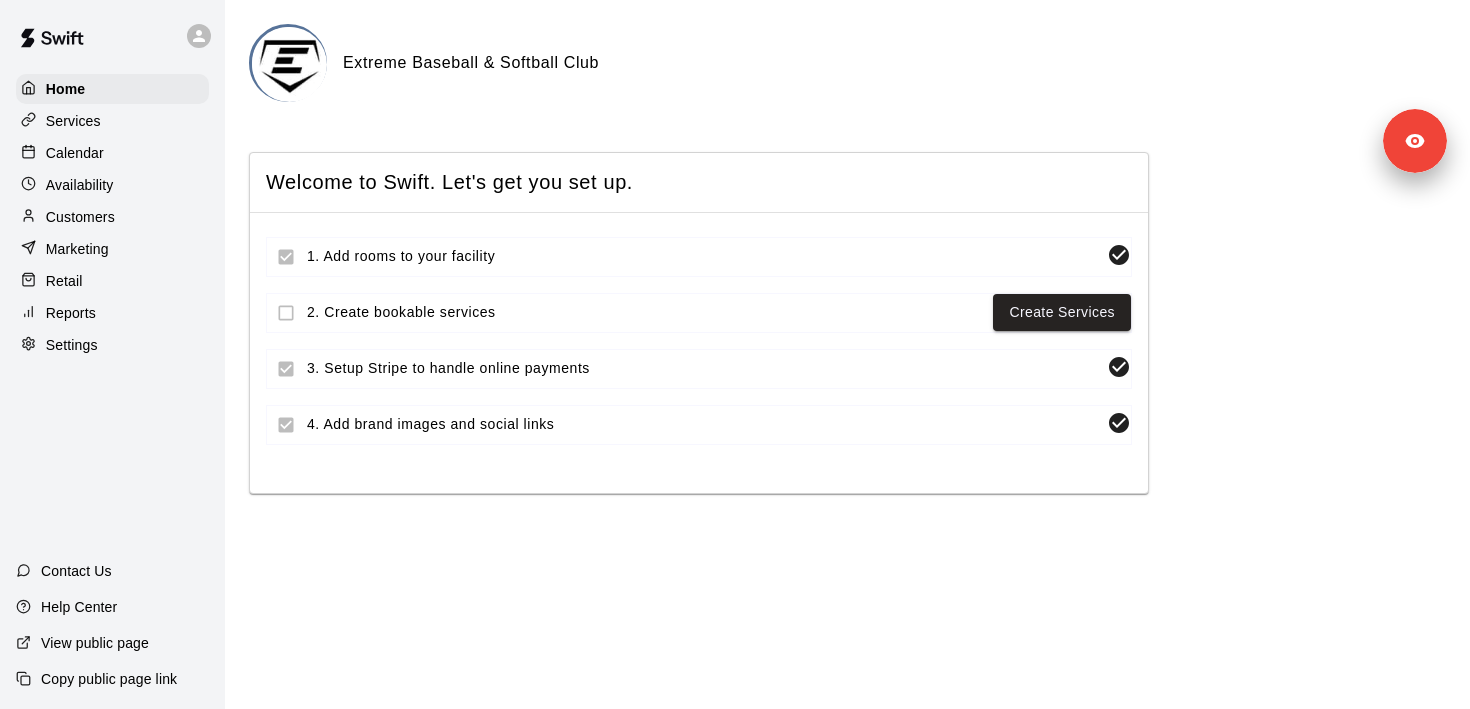 click on "Settings" at bounding box center (112, 345) 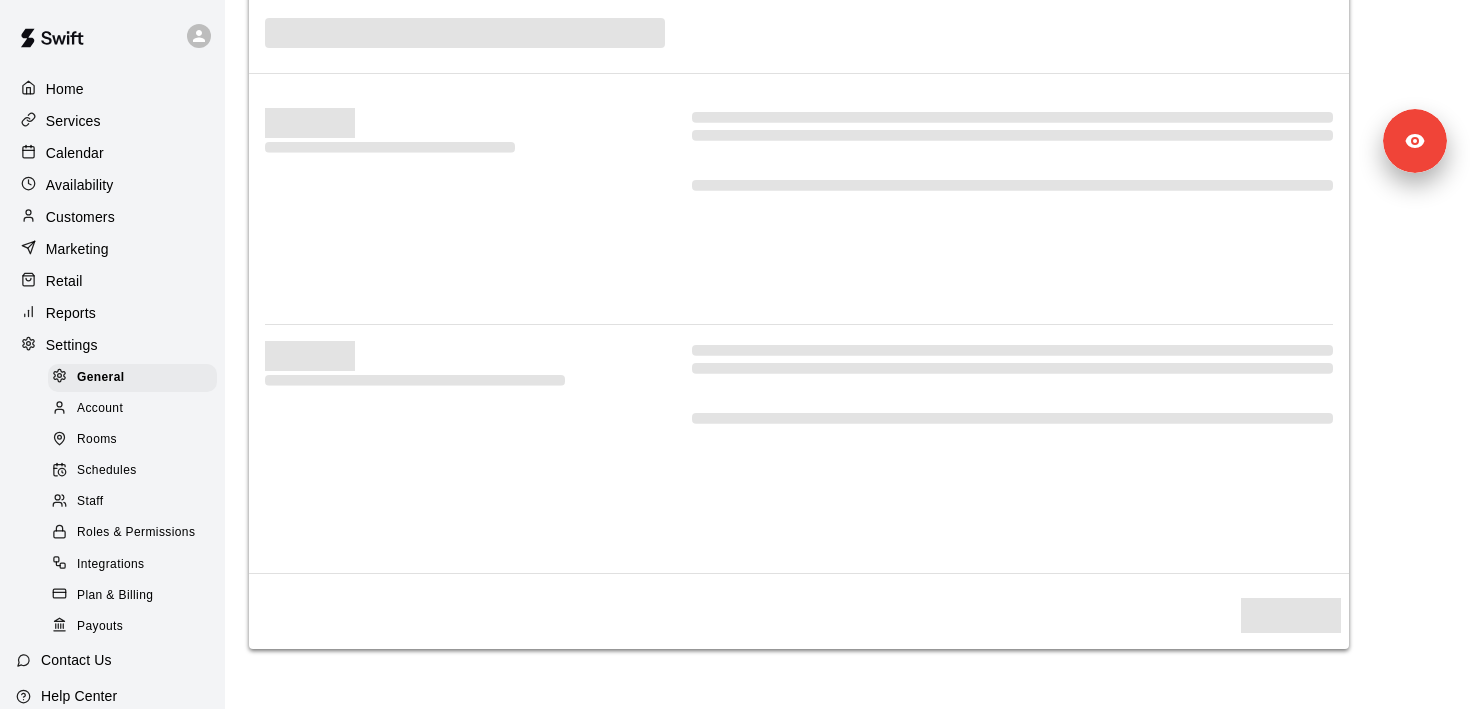 scroll, scrollTop: 4030, scrollLeft: 0, axis: vertical 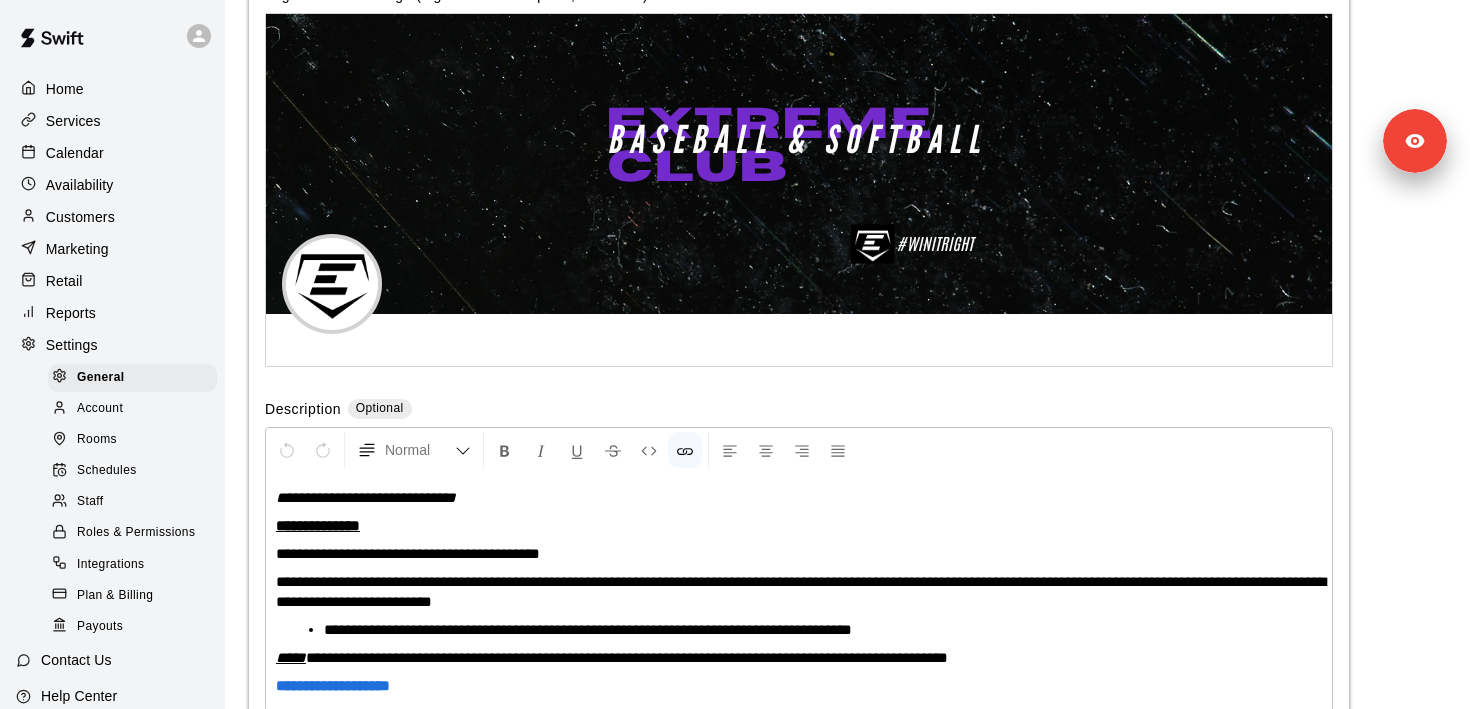 click on "Marketing" at bounding box center [112, 249] 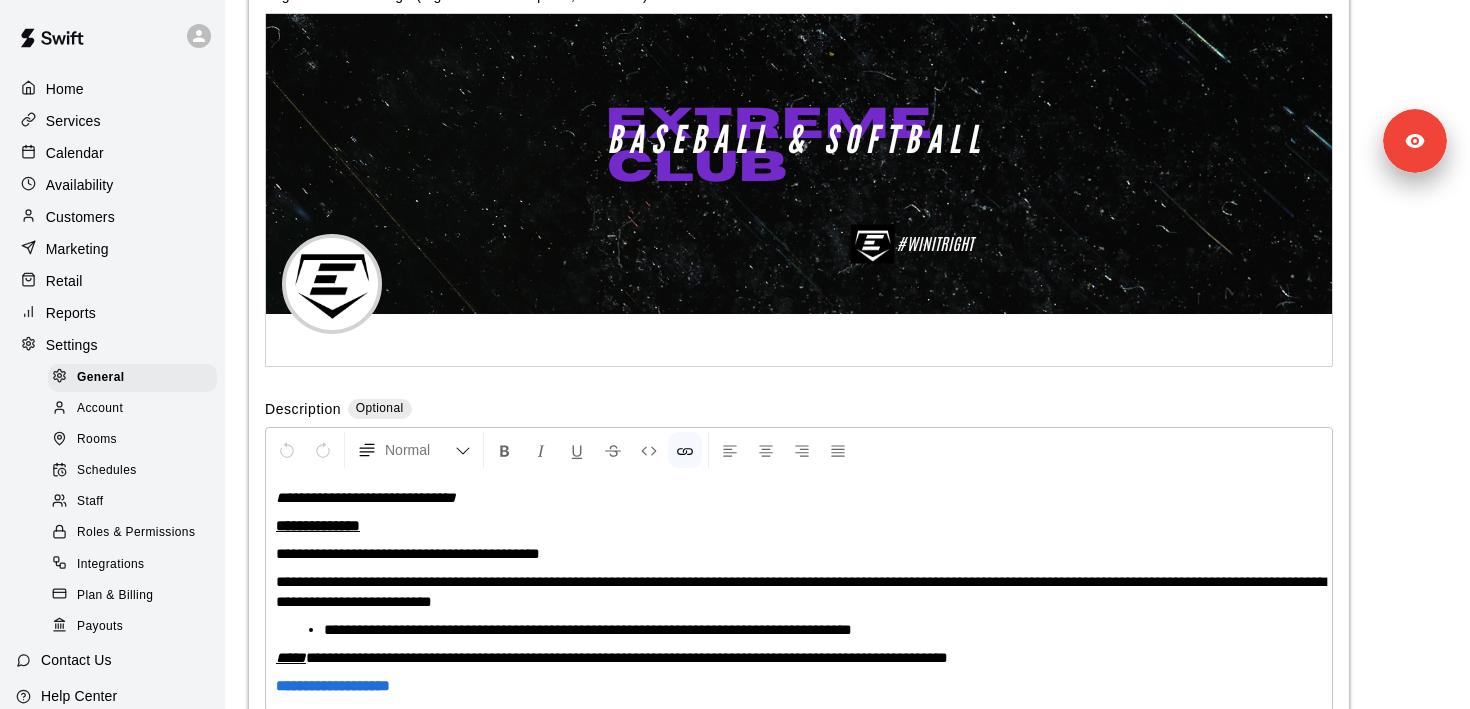 scroll, scrollTop: 0, scrollLeft: 0, axis: both 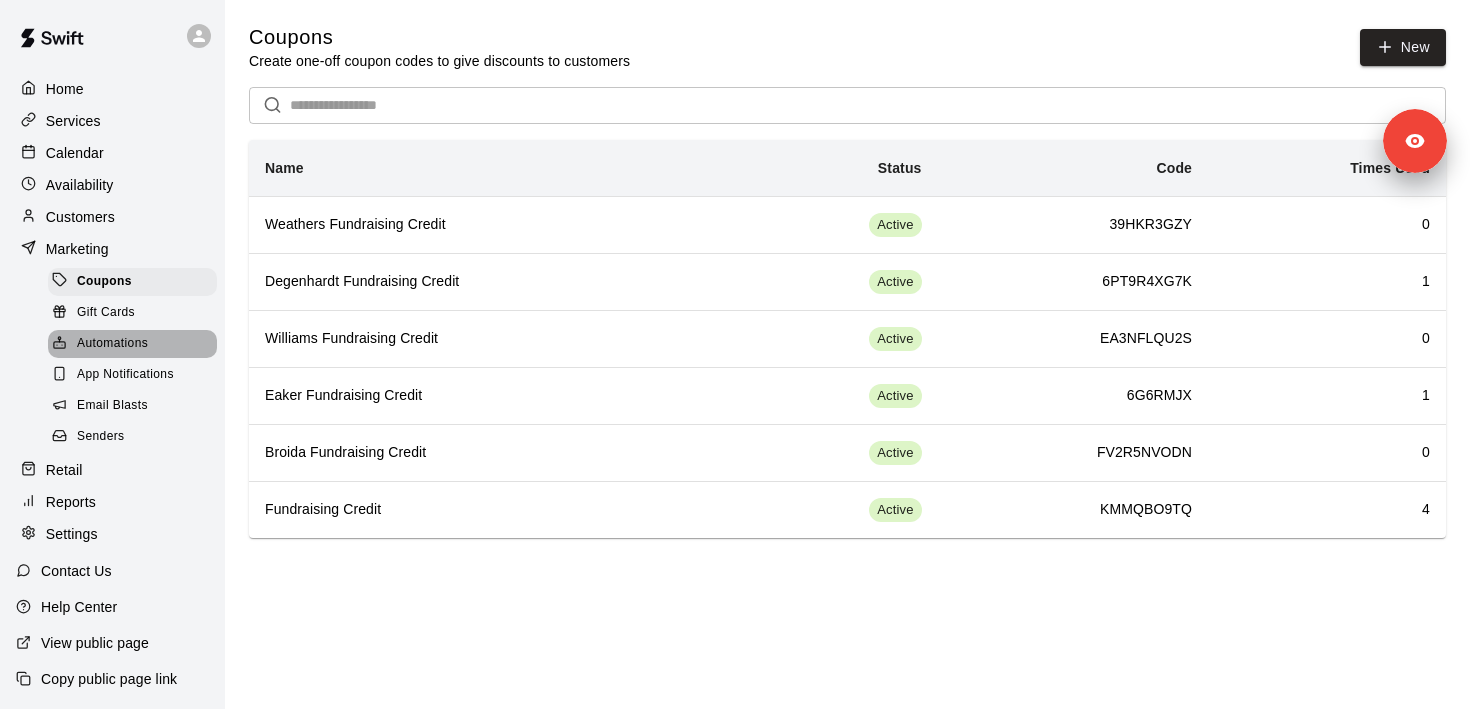 click on "Automations" at bounding box center [132, 344] 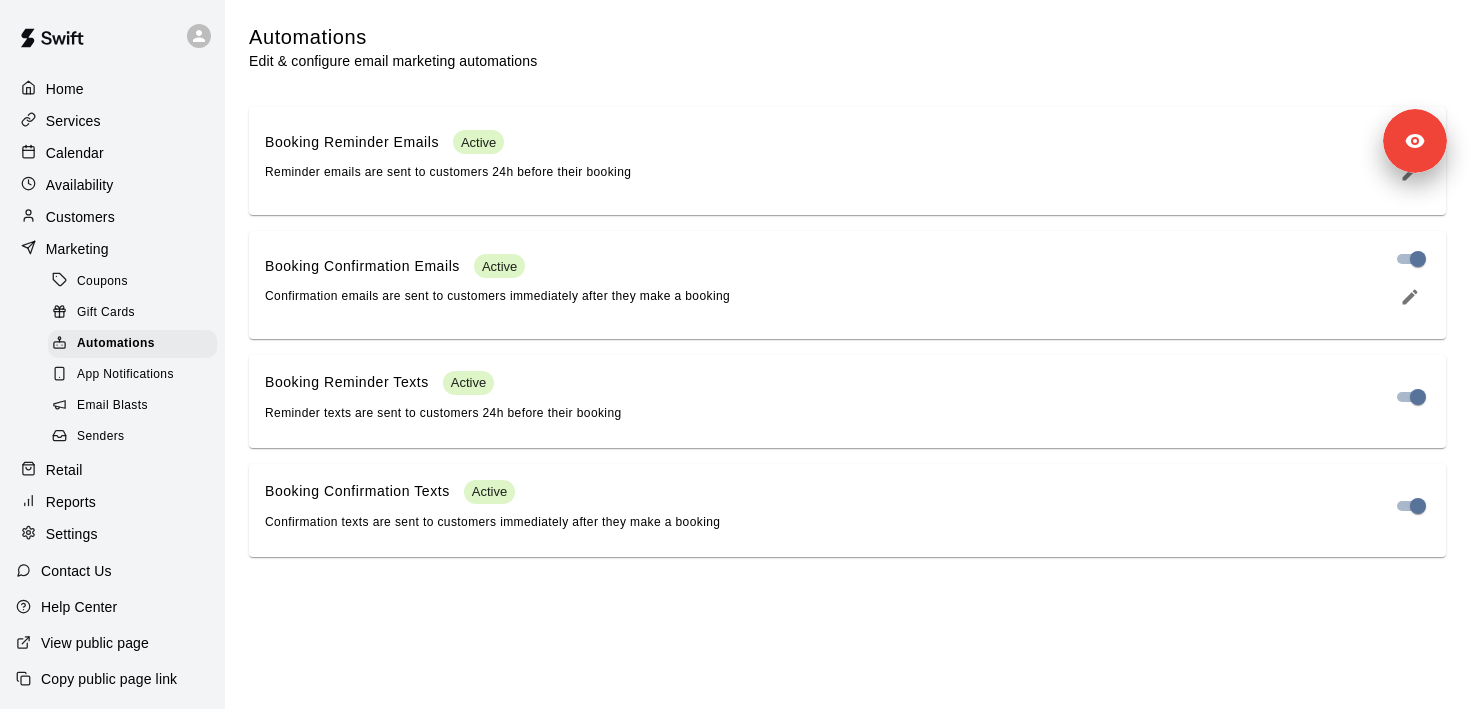 click on "App Notifications" at bounding box center [125, 375] 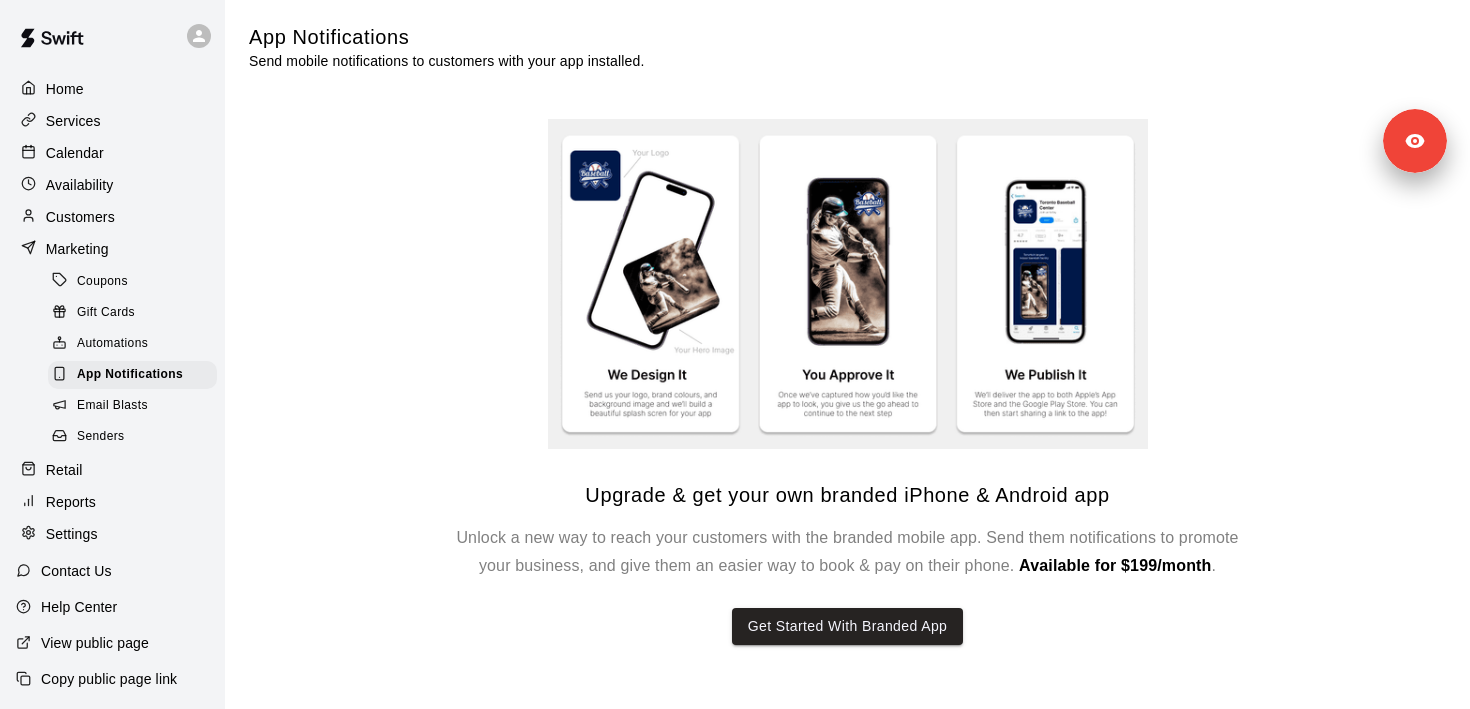 click on "Email Blasts" at bounding box center [112, 406] 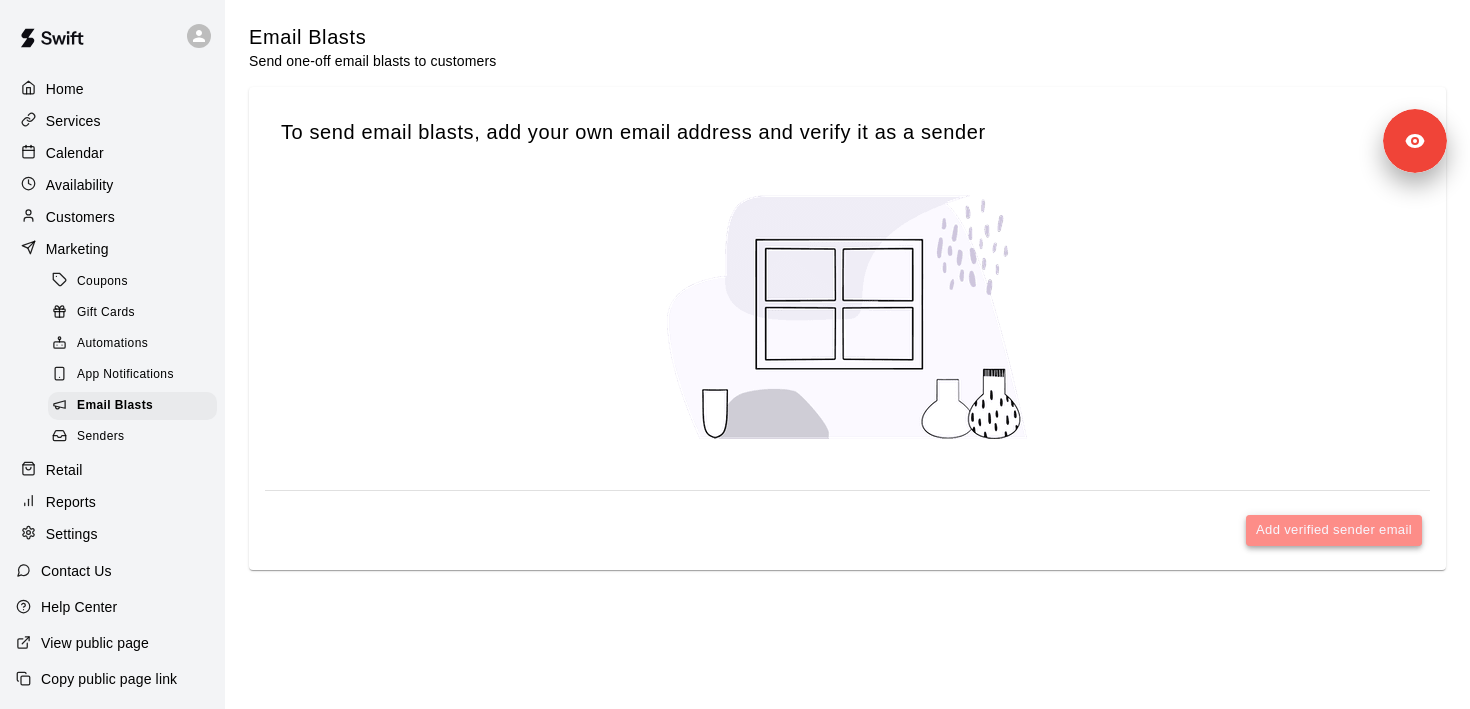 click on "Add verified sender email" at bounding box center (1334, 530) 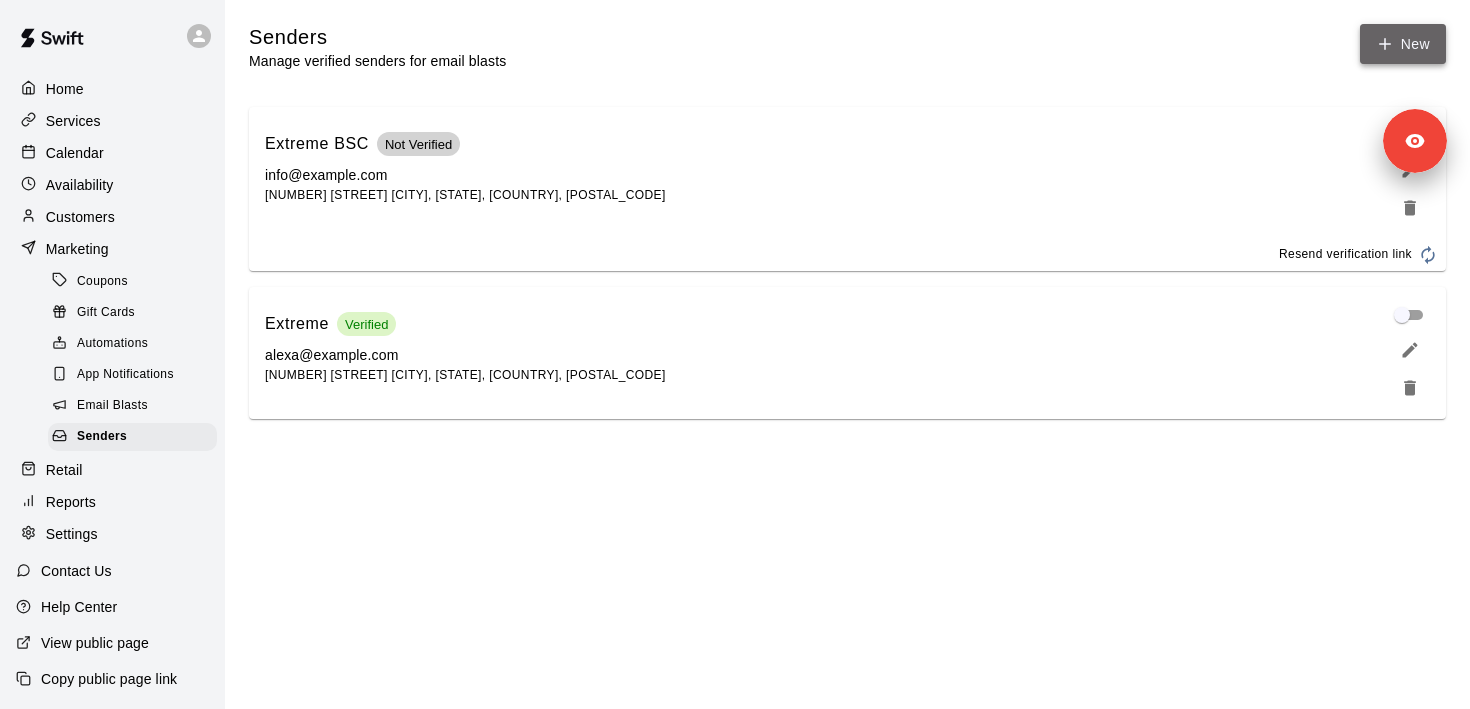 click on "New" at bounding box center (1403, 44) 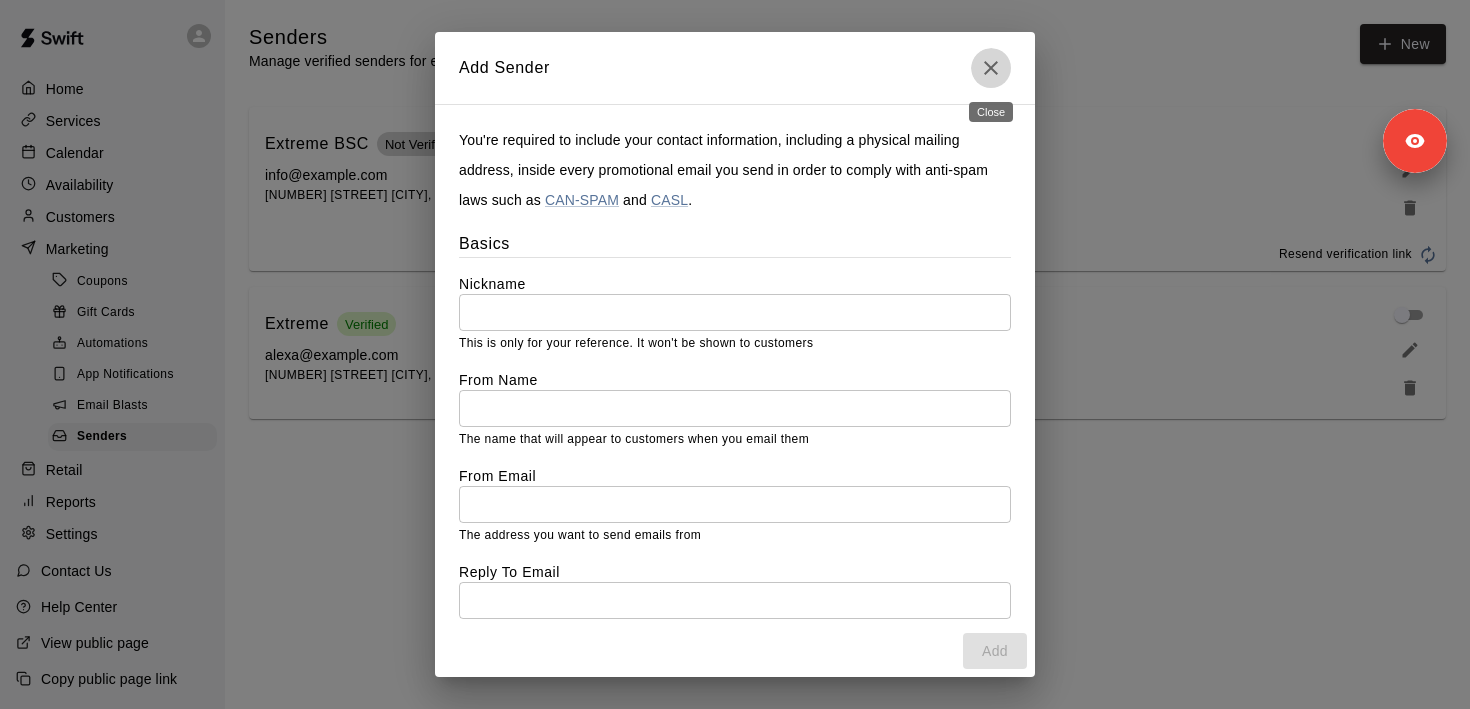 click at bounding box center (991, 68) 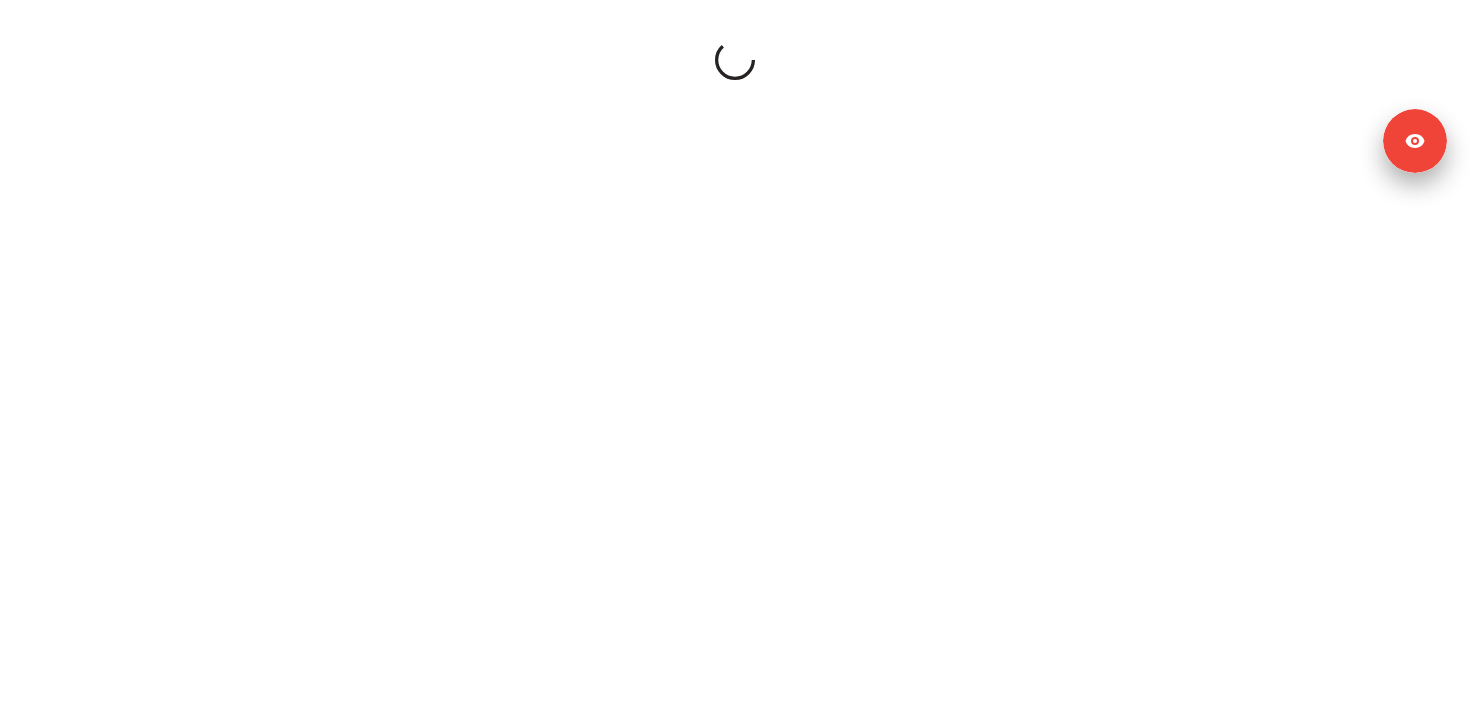 scroll, scrollTop: 0, scrollLeft: 0, axis: both 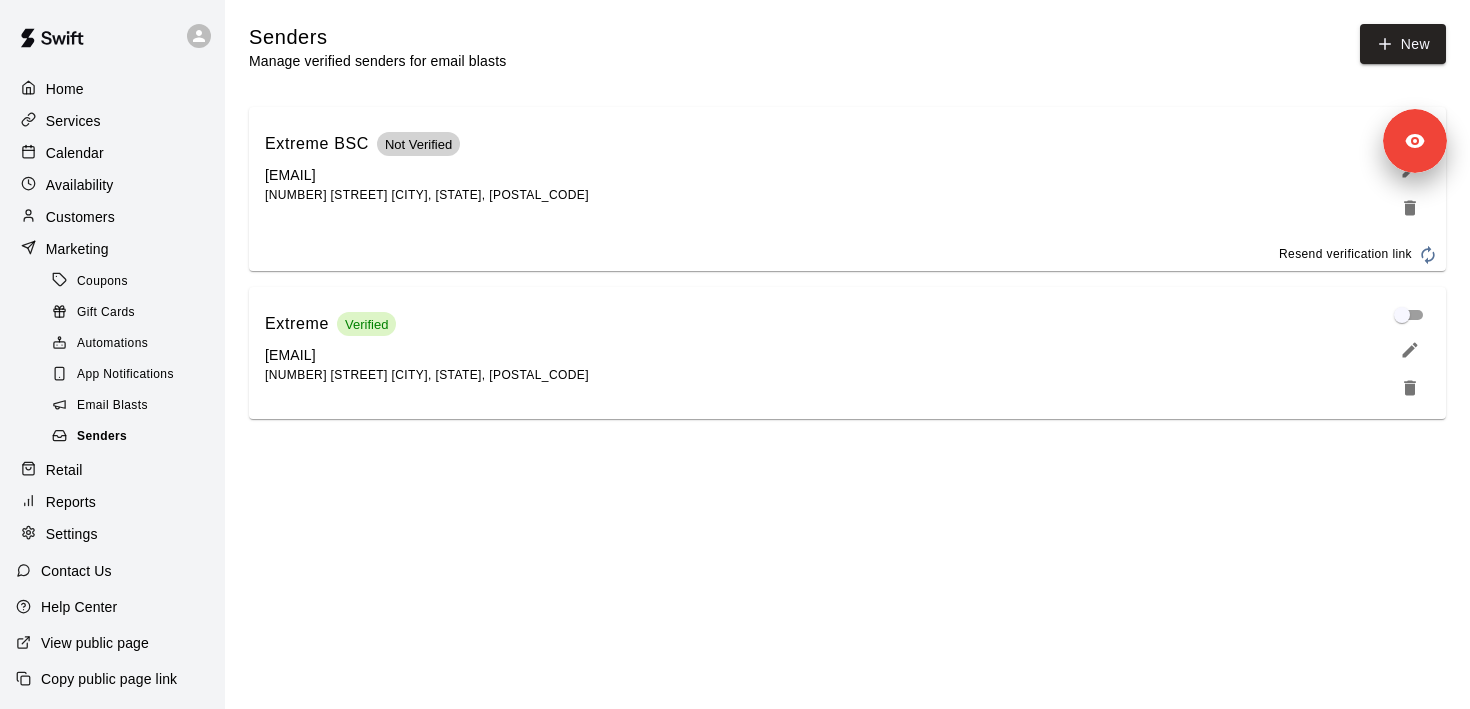 click on "Senders" at bounding box center (132, 437) 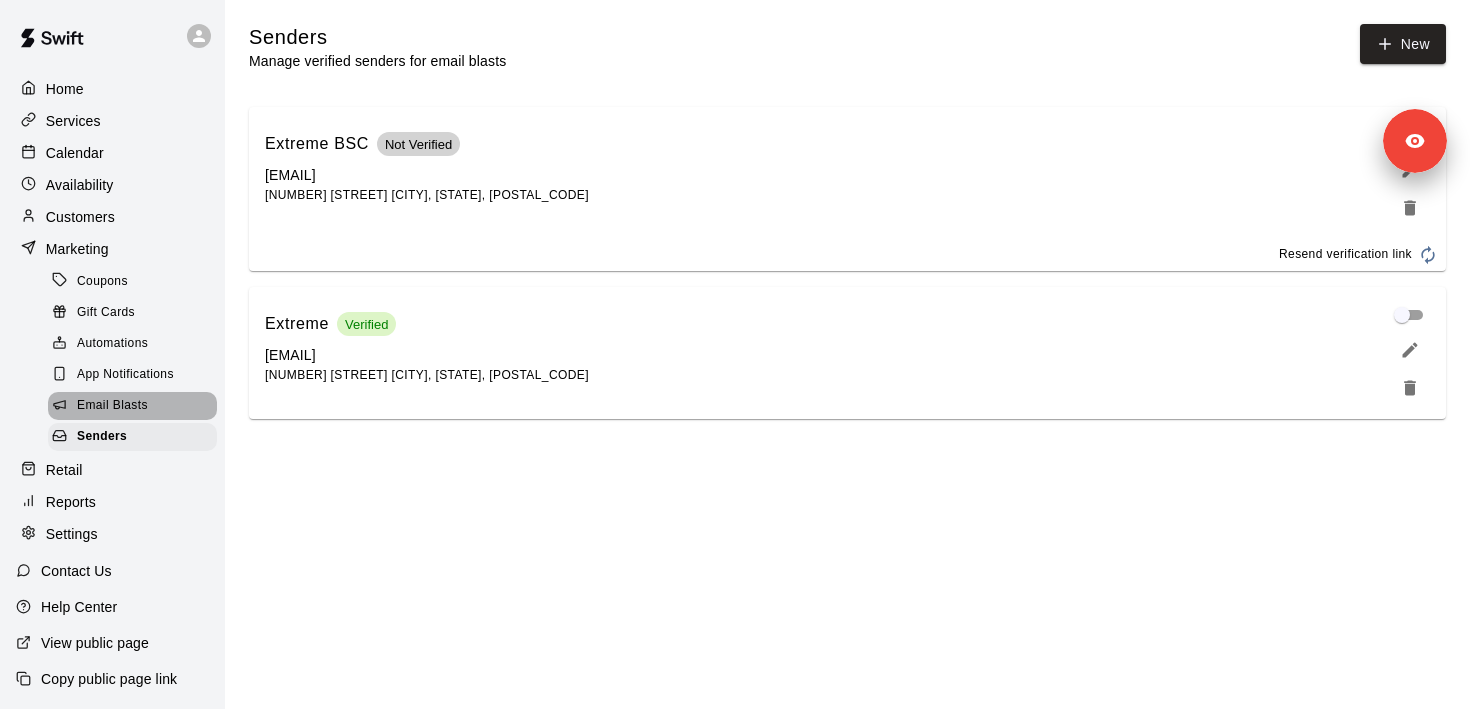 click on "Email Blasts" at bounding box center [112, 406] 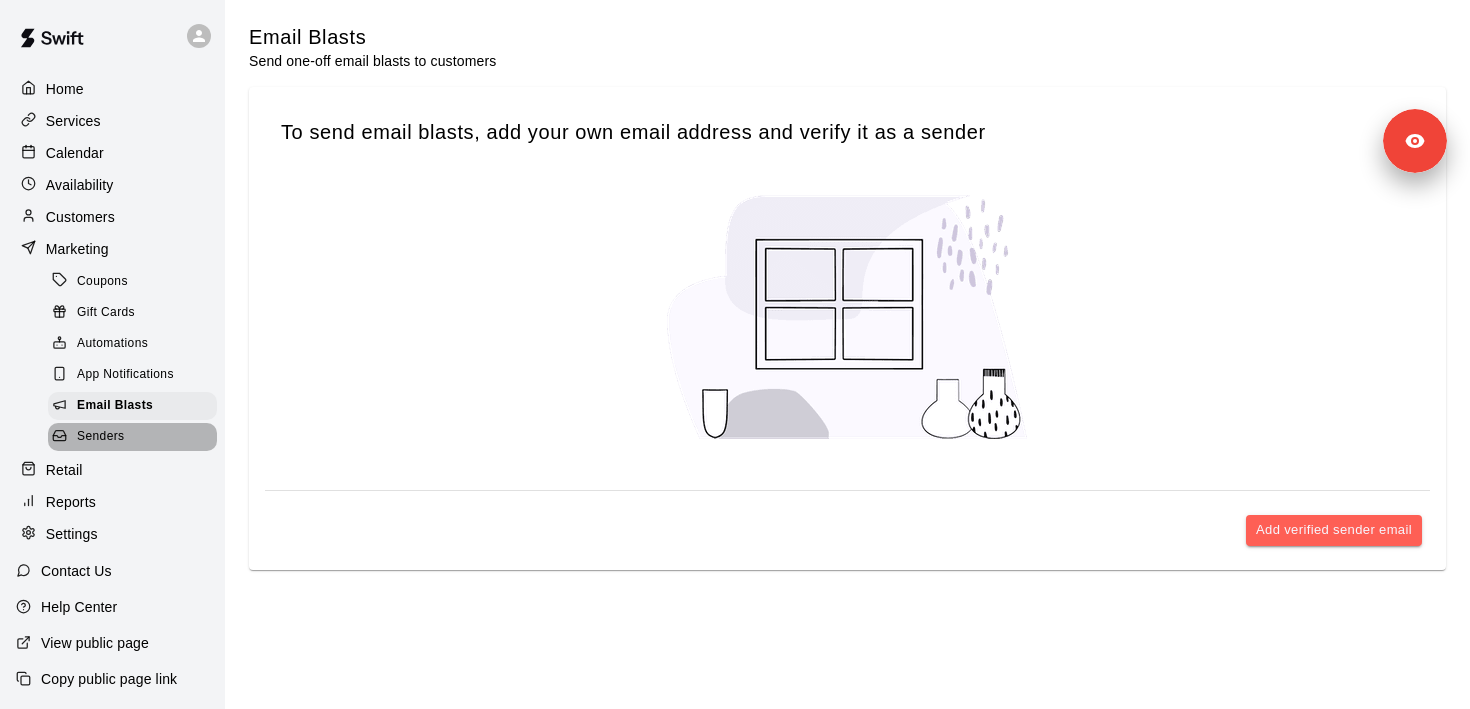 click on "Senders" at bounding box center (132, 437) 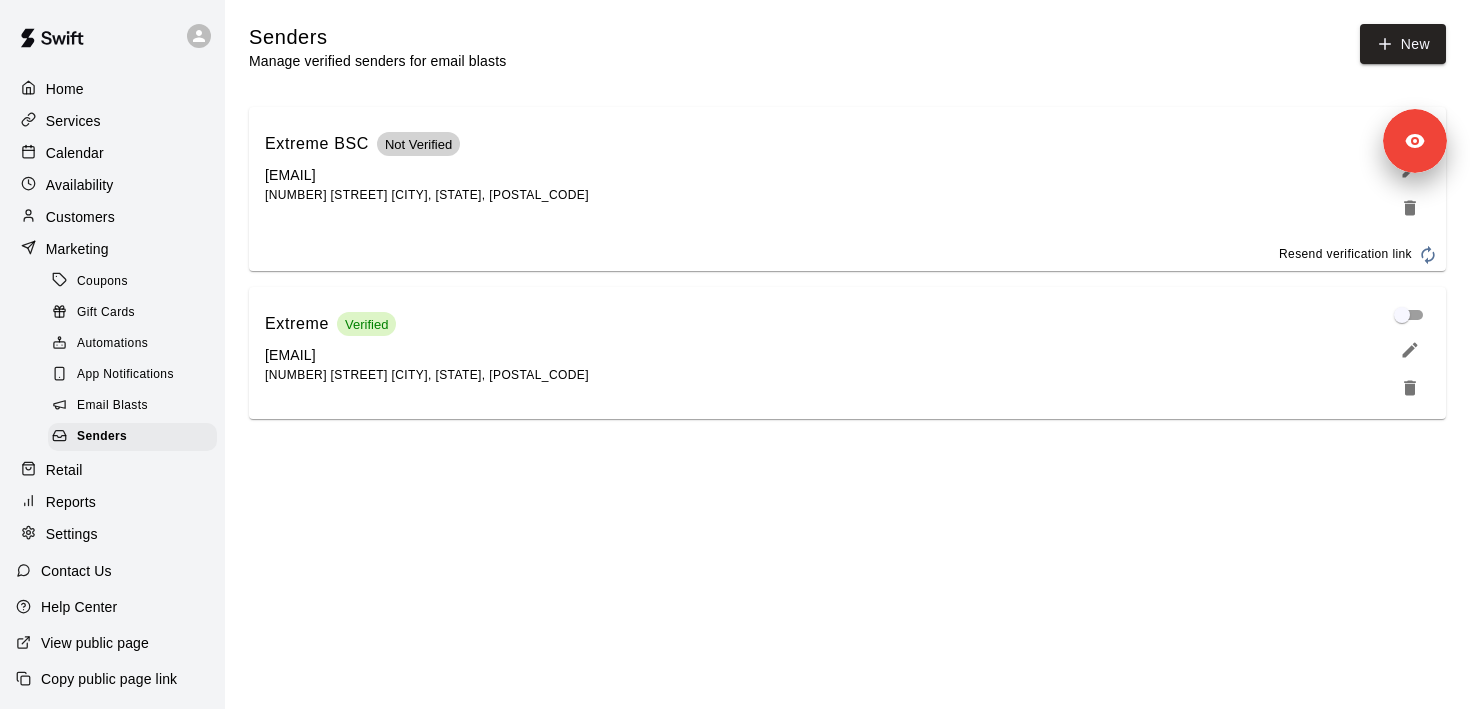 click on "Email Blasts" at bounding box center [112, 406] 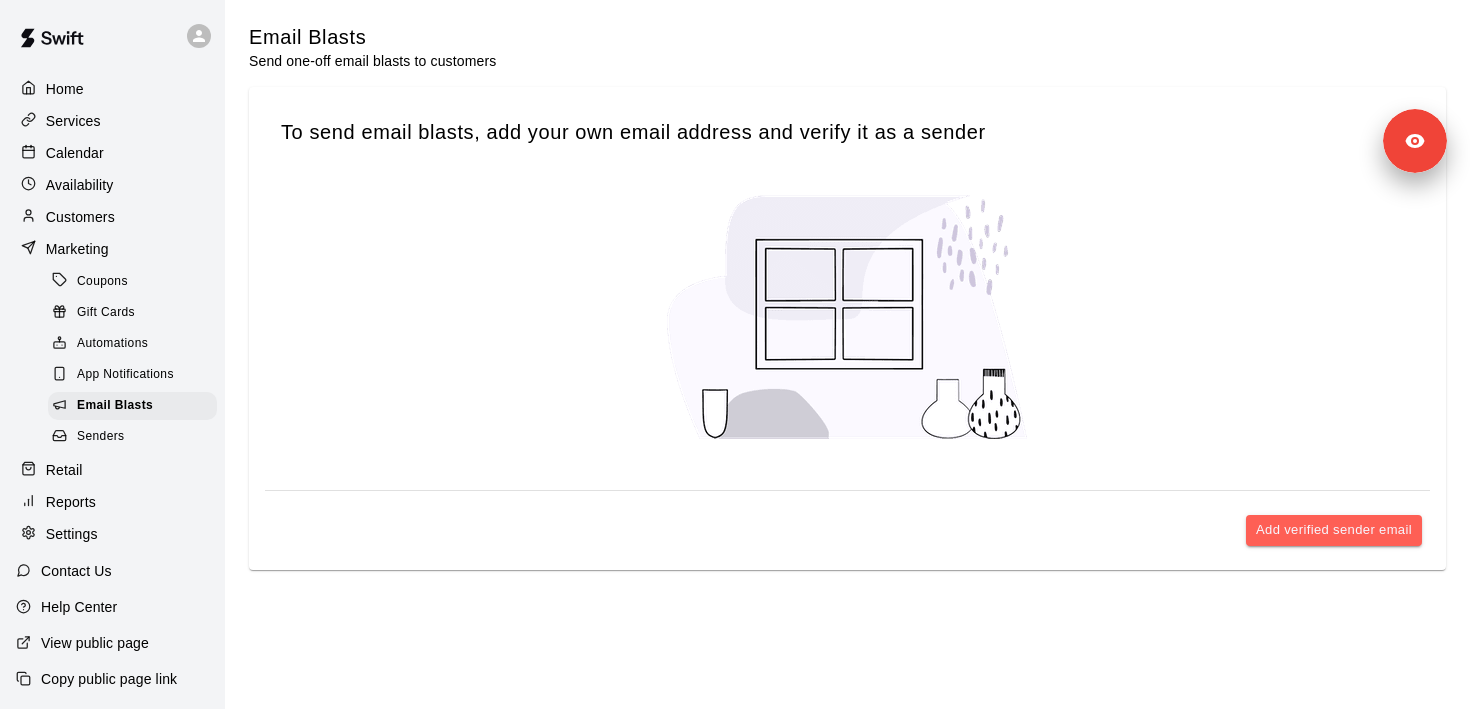 click on "Senders" at bounding box center [132, 437] 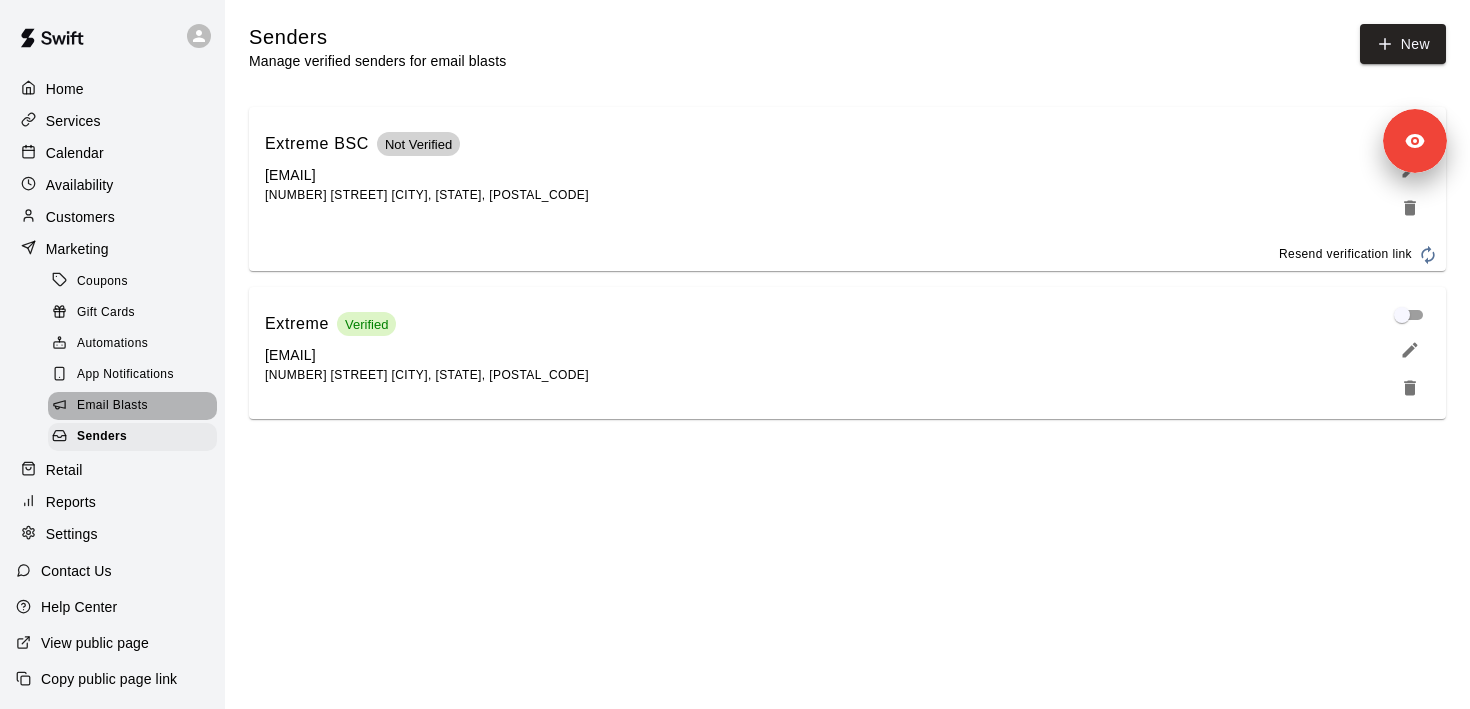 click on "Email Blasts" at bounding box center (132, 406) 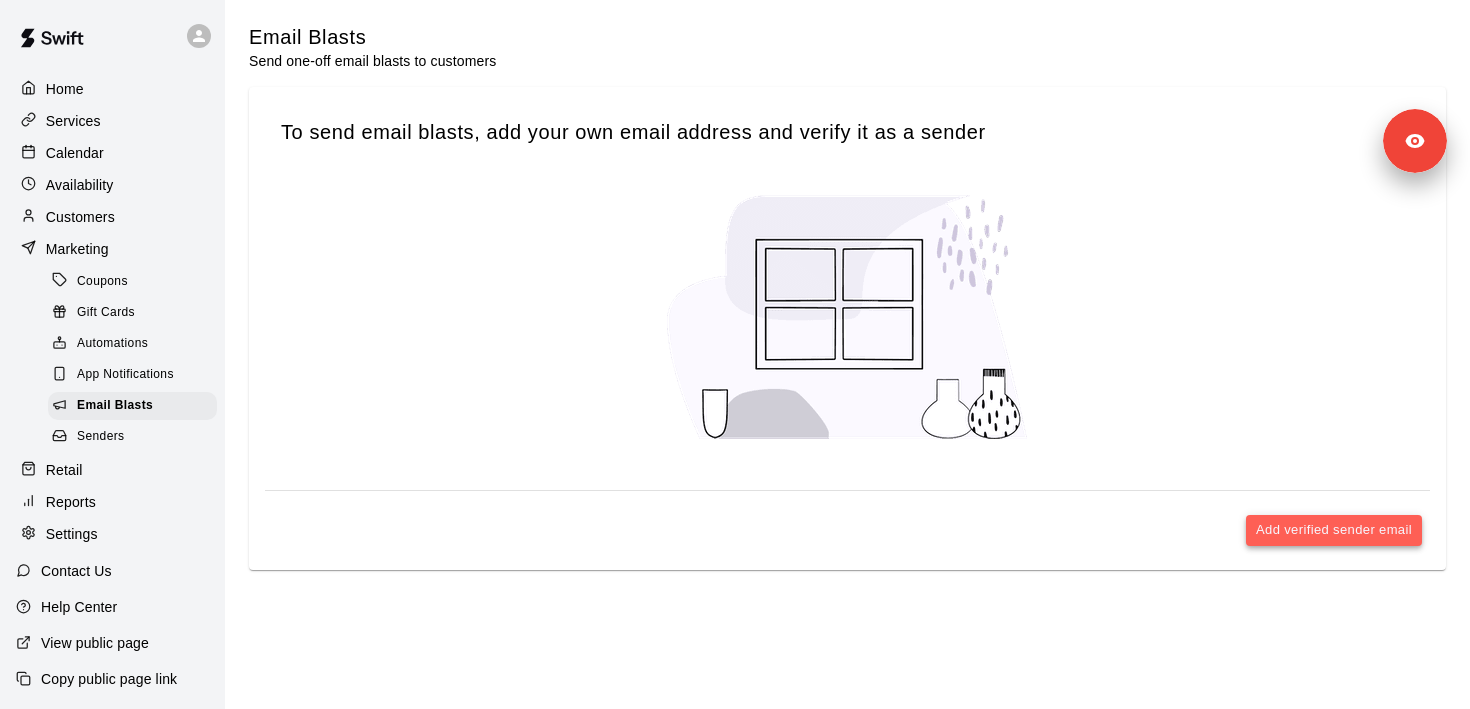 click on "Add verified sender email" at bounding box center [1334, 530] 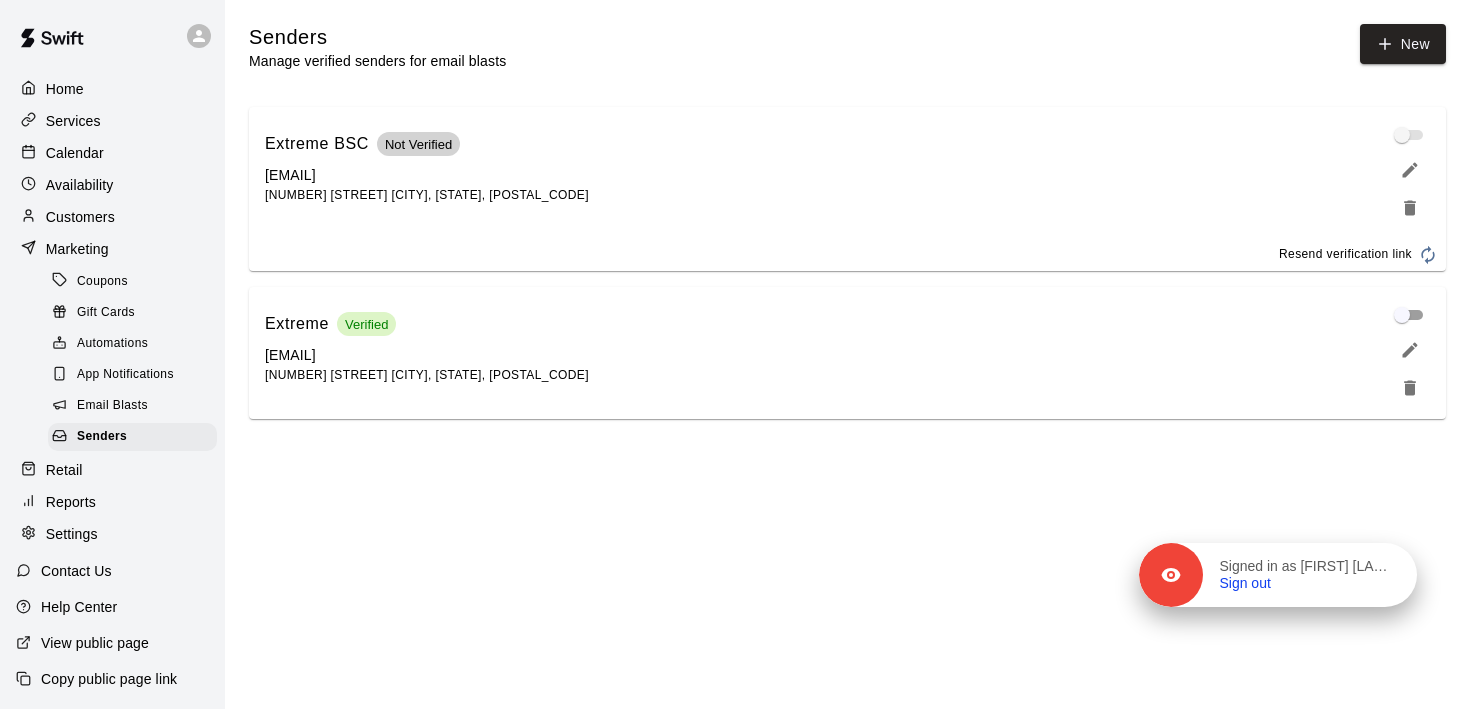 drag, startPoint x: 1383, startPoint y: 136, endPoint x: 1353, endPoint y: 570, distance: 435.03564 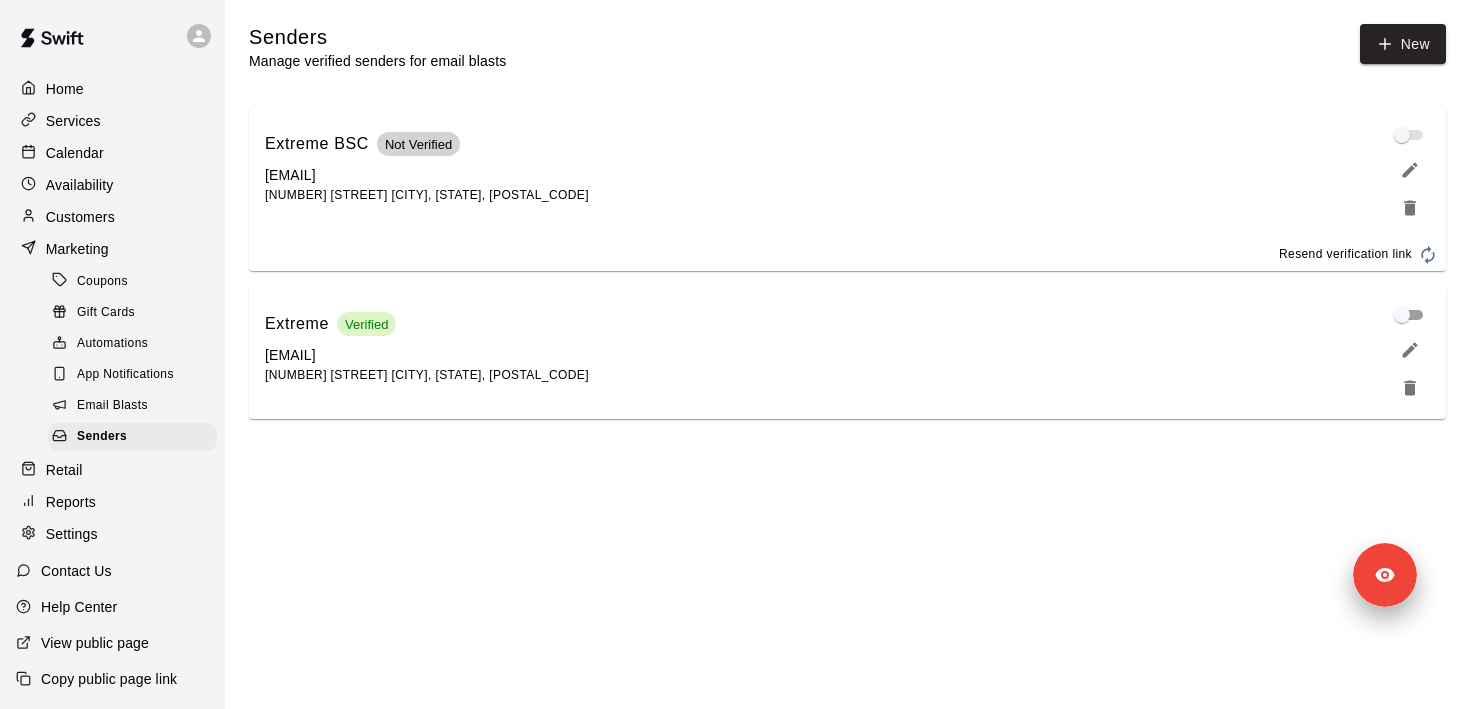 click on "Home Services Calendar Availability Customers Marketing Coupons Gift Cards Automations App Notifications Email Blasts Senders Retail Reports Settings Contact Us Help Center View public page Copy public page link Senders Manage verified senders for email blasts   New Extreme BSC Not Verified info@extremebsc.com 9500 Collinsville Rd. Collinsville, IL, USA, 62234 Resend verification link Extreme Verified alexa@extremebsc.com 9500 Collinsville Rd. Collinsville, IL, United States, 62234 Swift - Senders Signed in as Alexa Potts Sign out Close cross-small" at bounding box center (735, 221) 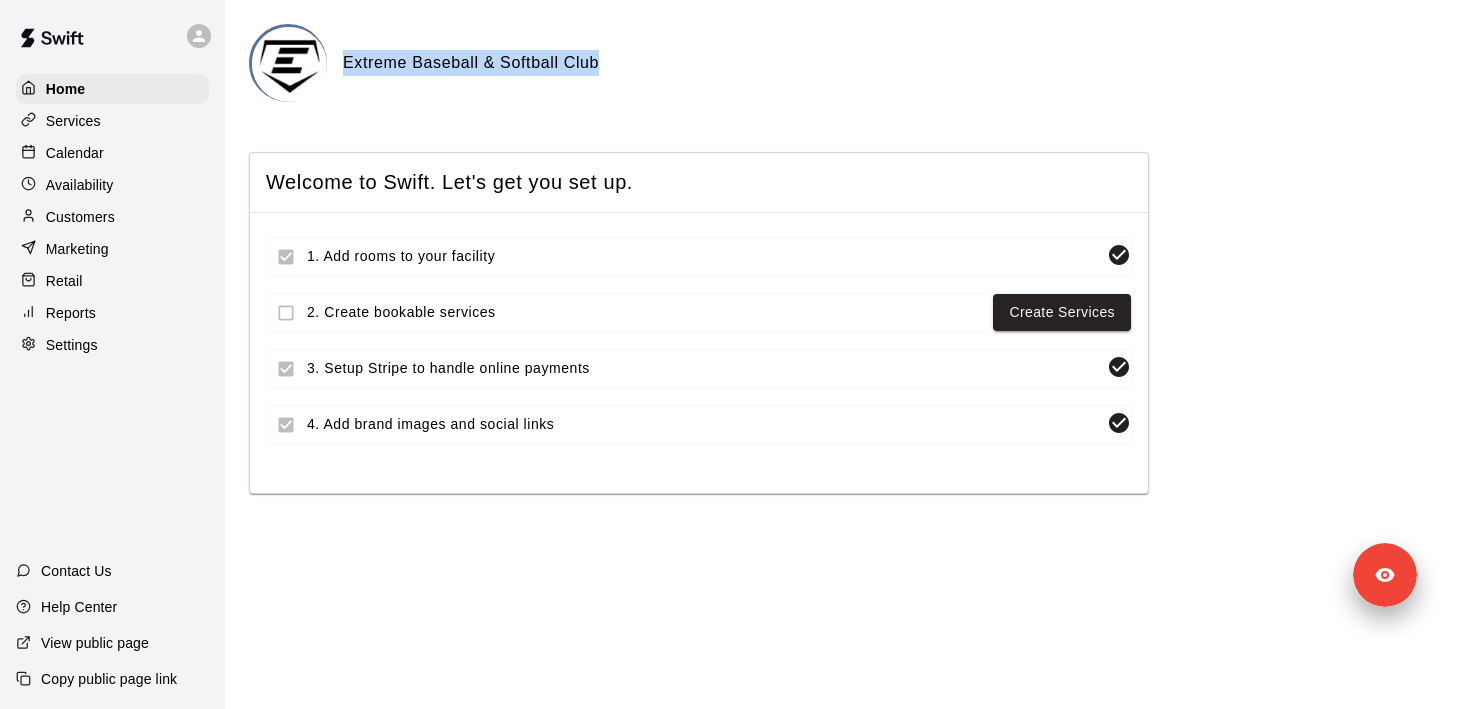 drag, startPoint x: 608, startPoint y: 70, endPoint x: 337, endPoint y: 61, distance: 271.1494 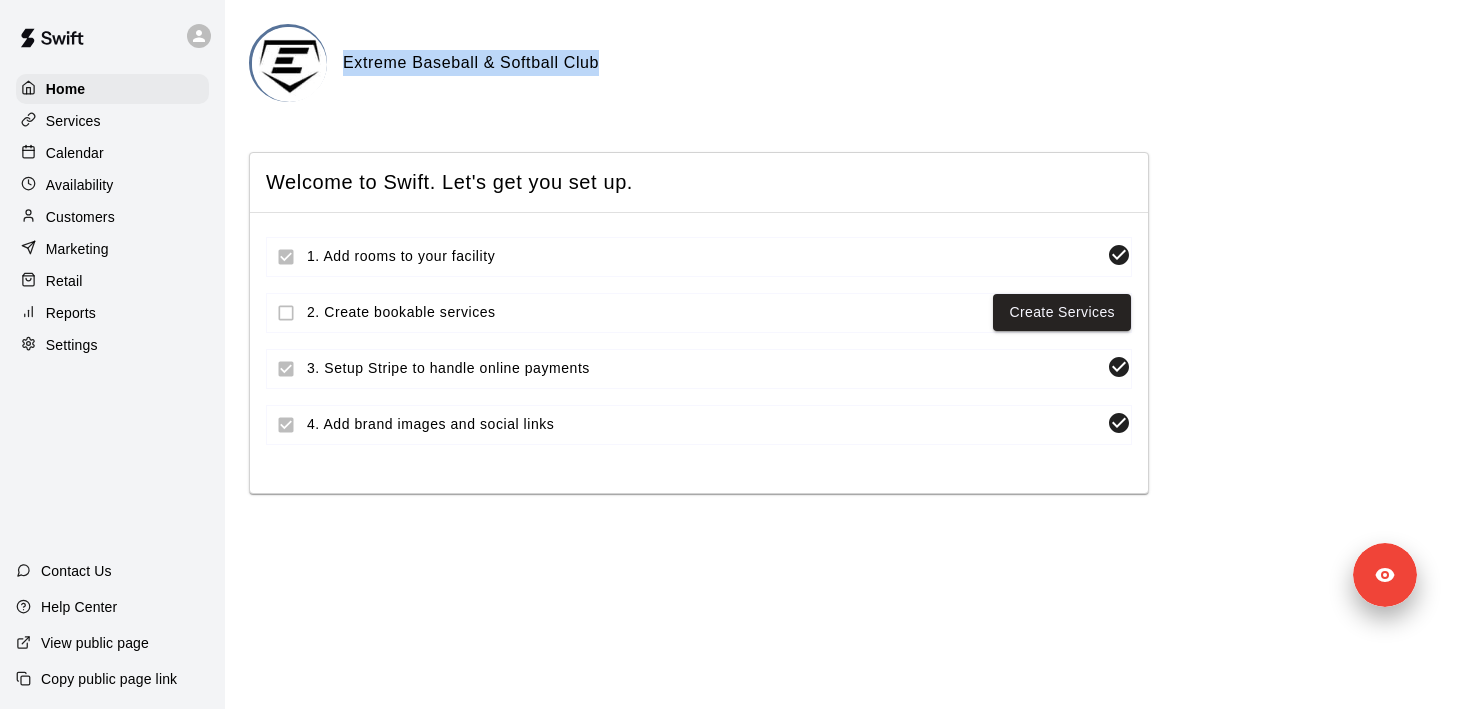 click on "Settings" at bounding box center (112, 345) 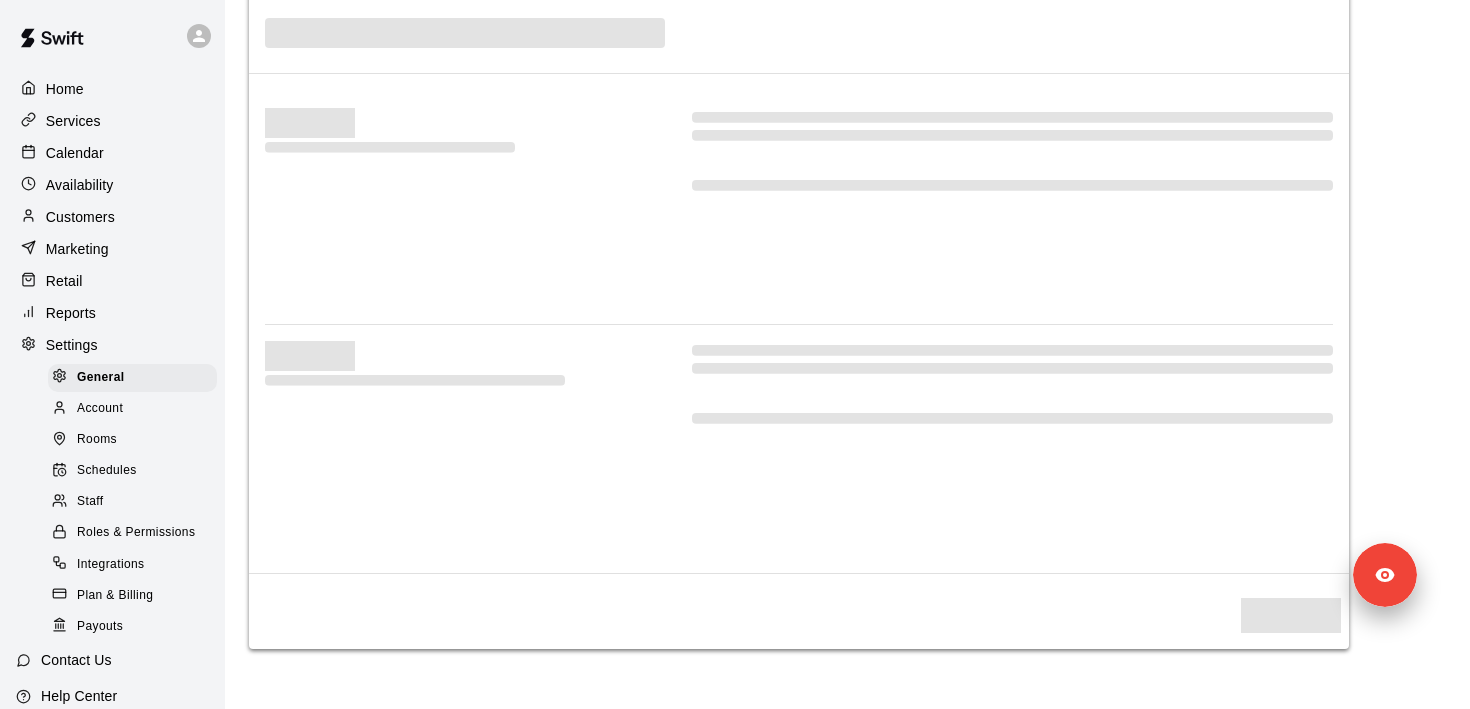 select on "**" 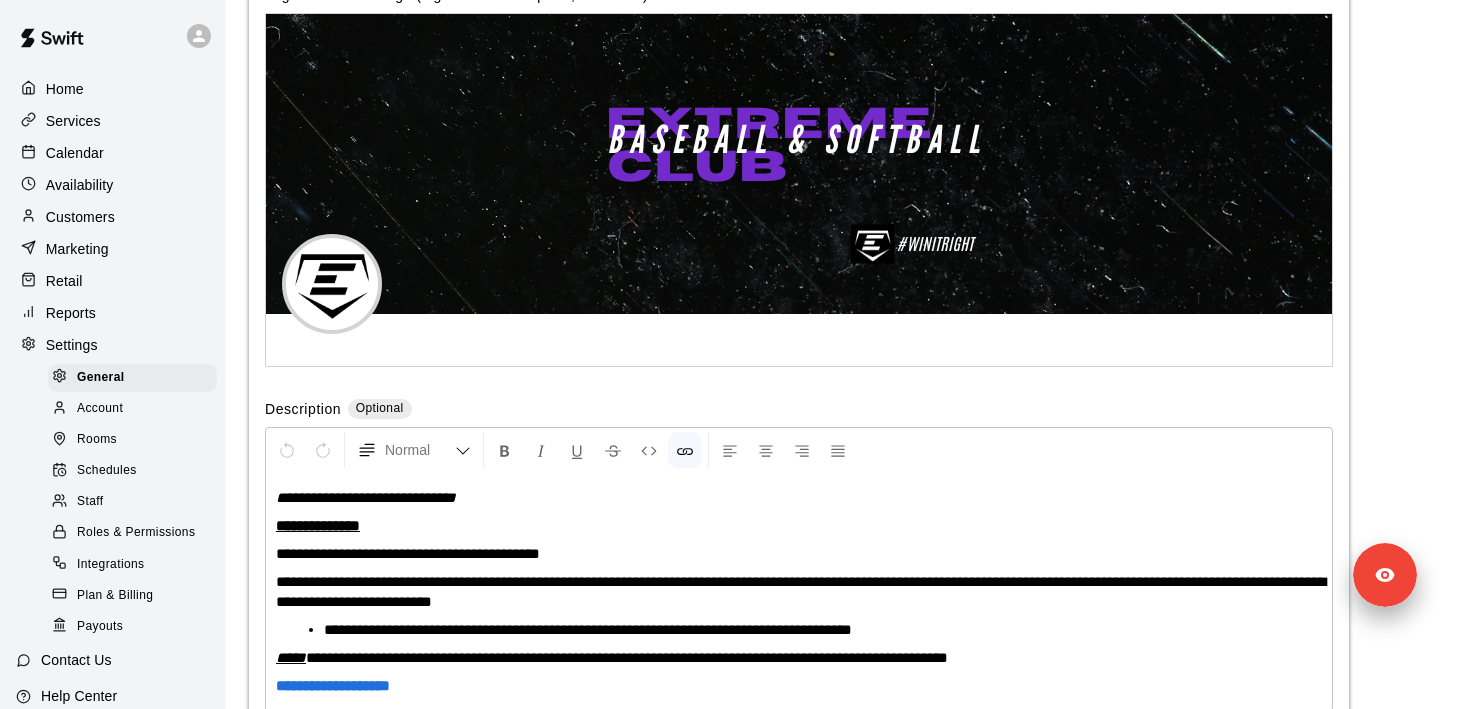 scroll, scrollTop: 4251, scrollLeft: 0, axis: vertical 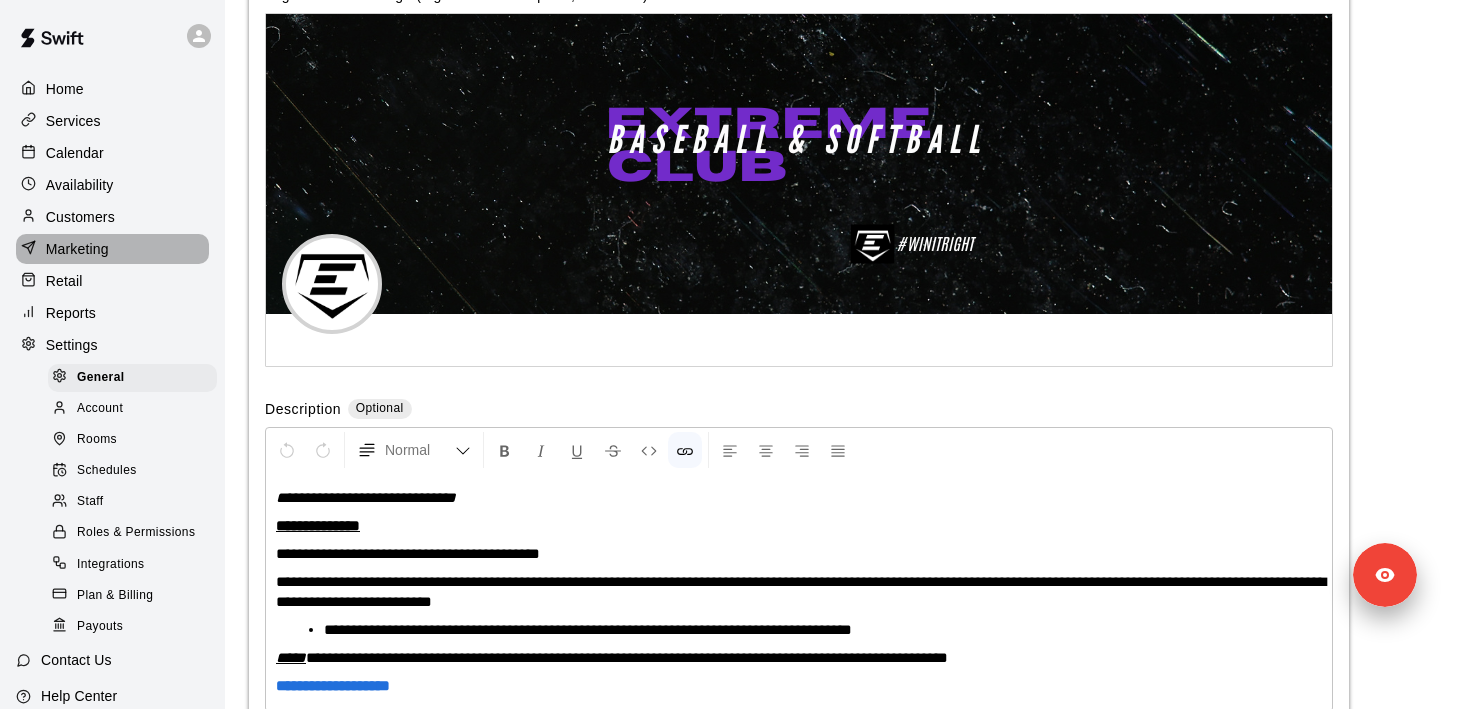 click on "Marketing" at bounding box center (112, 249) 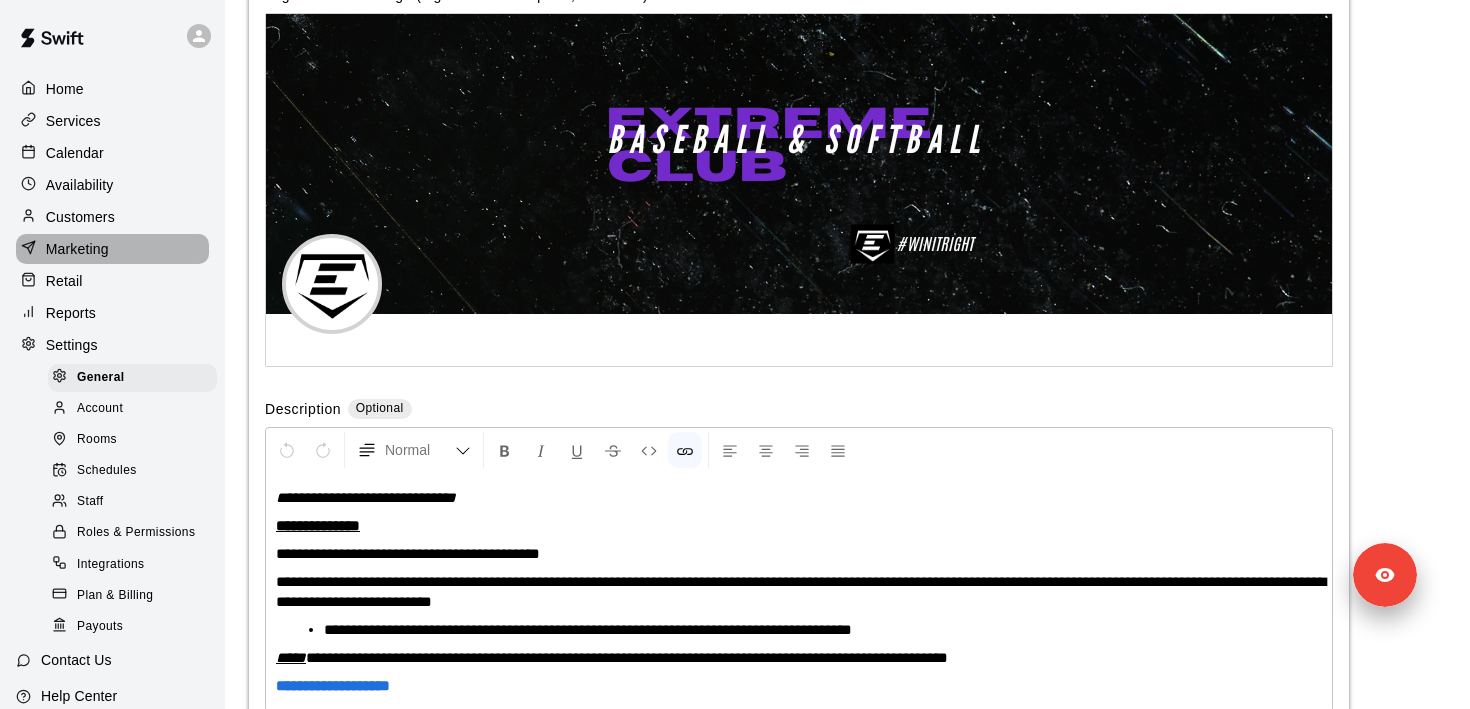 scroll, scrollTop: 0, scrollLeft: 0, axis: both 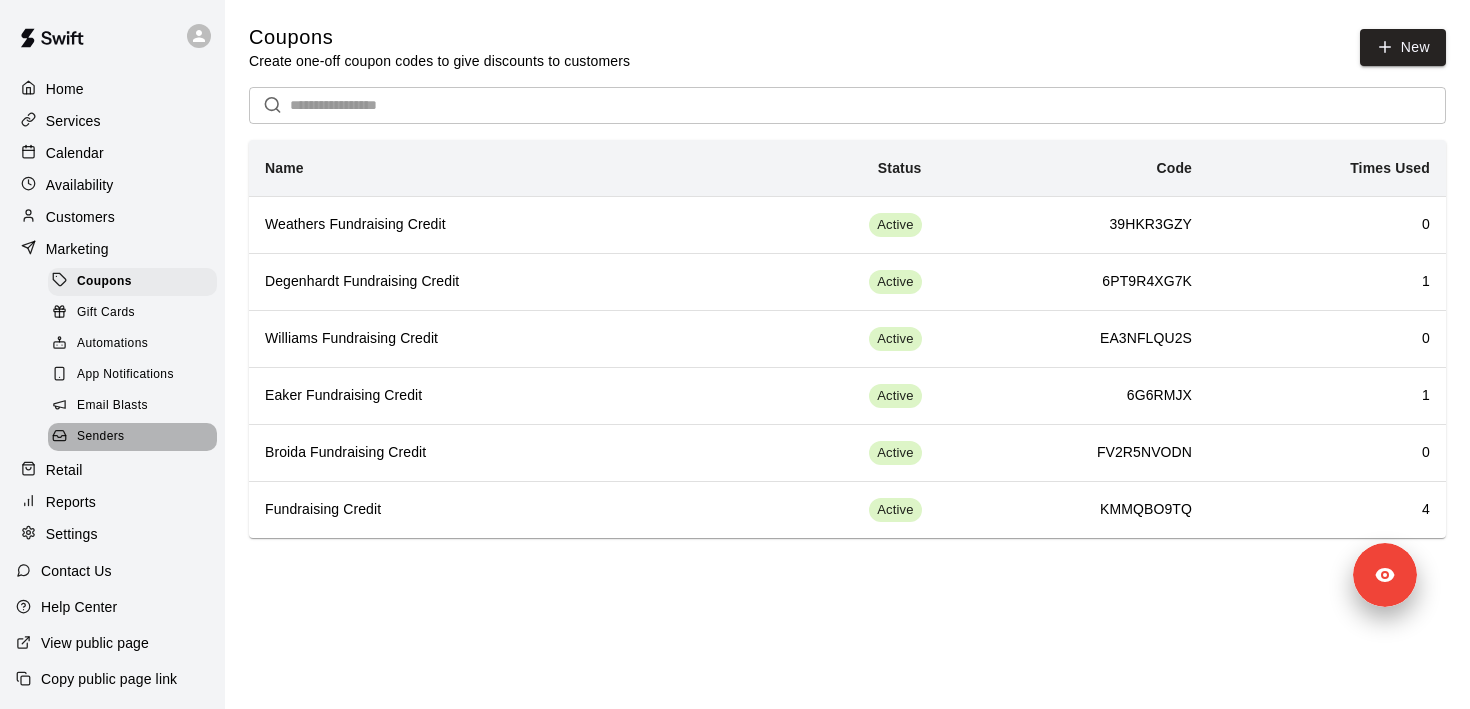 click on "Senders" at bounding box center (132, 437) 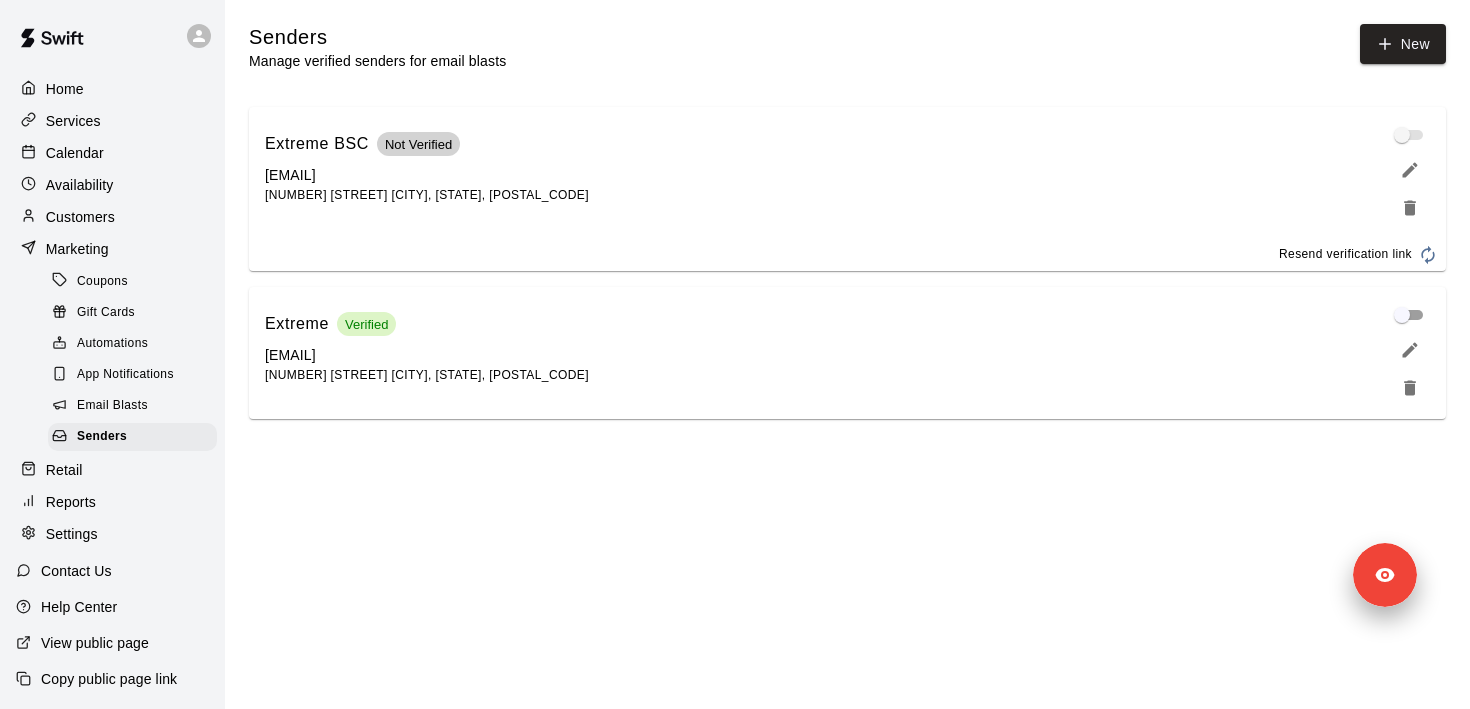 drag, startPoint x: 424, startPoint y: 353, endPoint x: 258, endPoint y: 361, distance: 166.19266 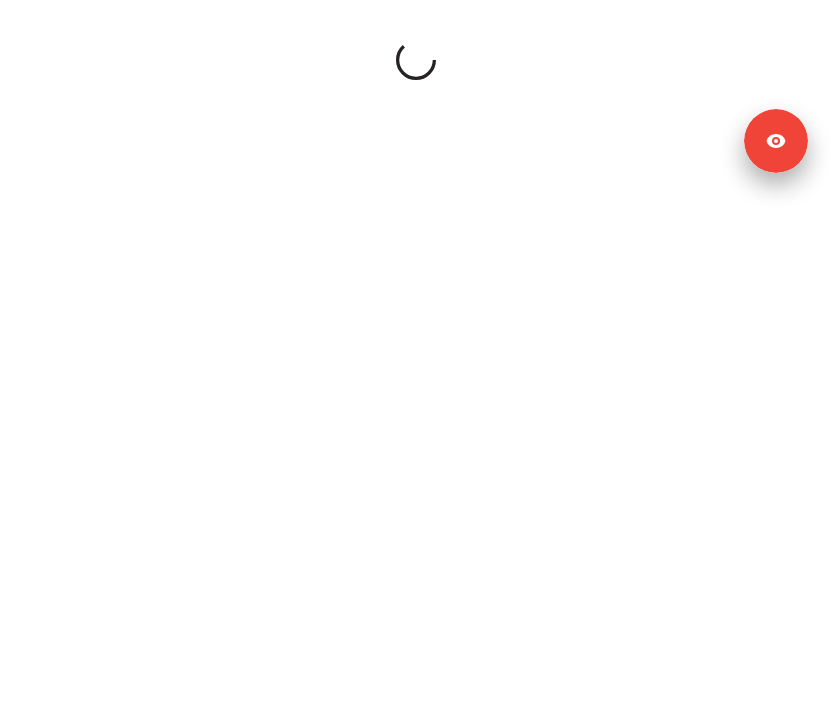 scroll, scrollTop: 0, scrollLeft: 0, axis: both 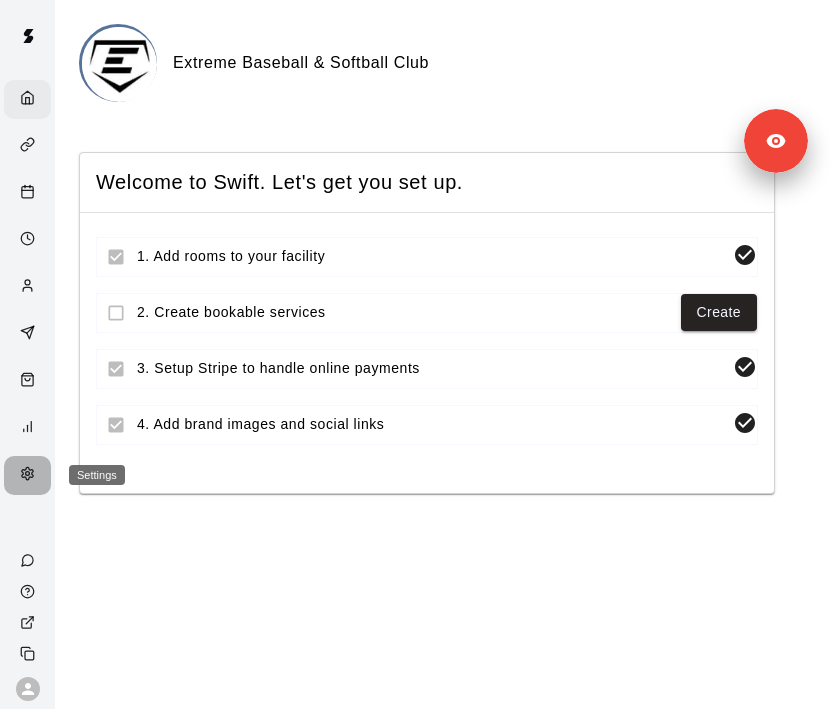 click 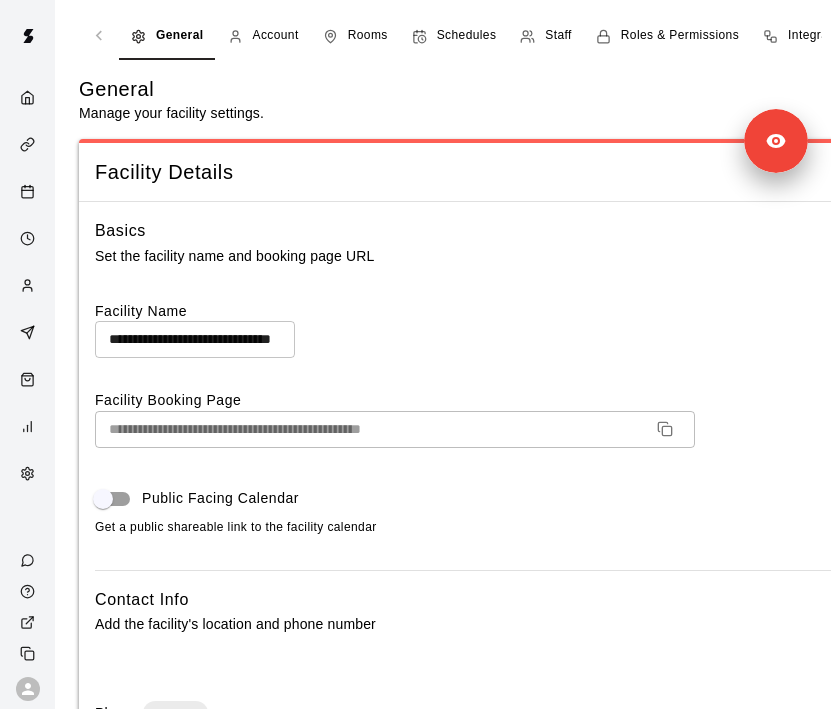 scroll, scrollTop: 5176, scrollLeft: 0, axis: vertical 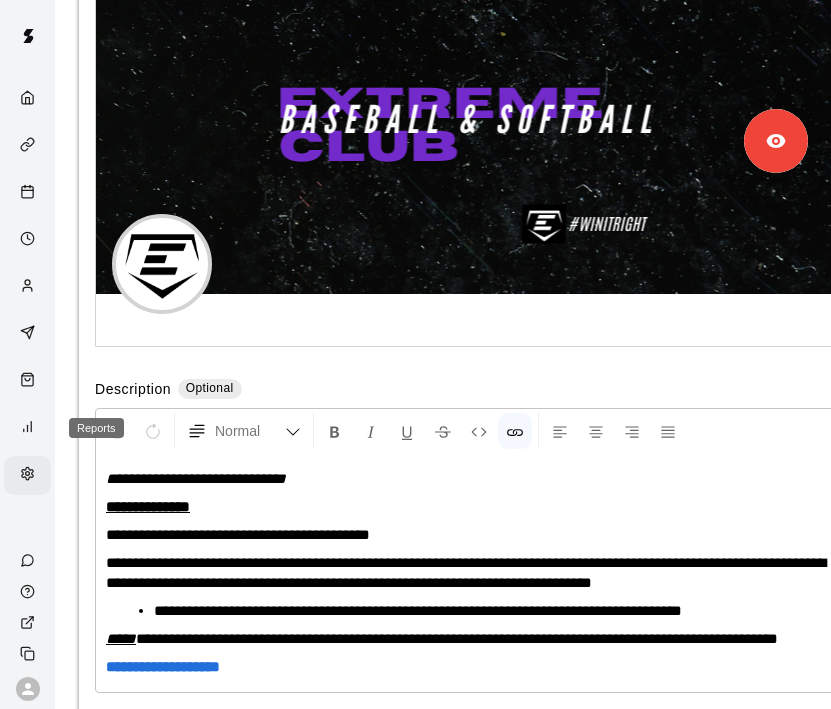 click at bounding box center (27, 428) 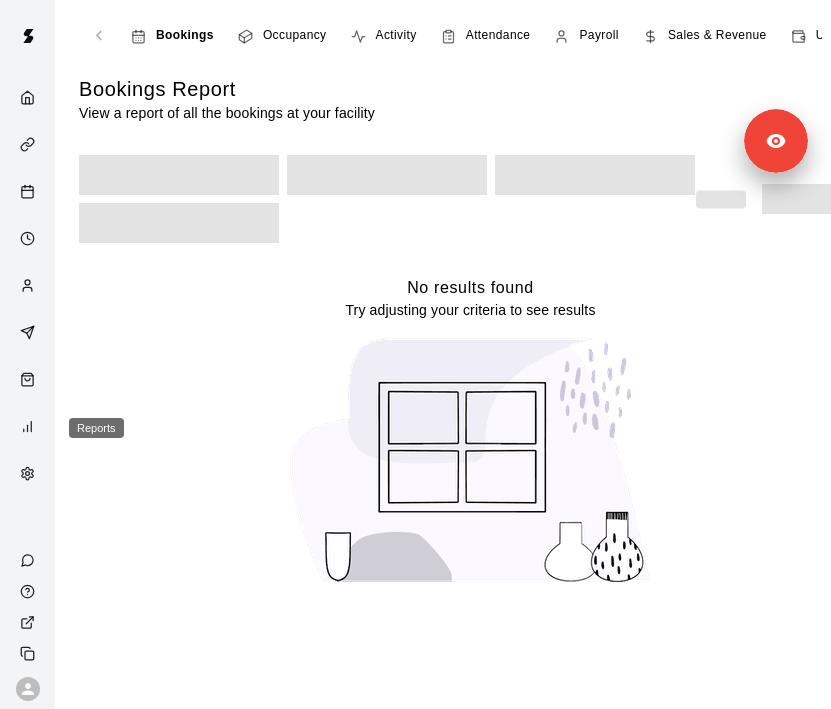 scroll, scrollTop: 0, scrollLeft: 0, axis: both 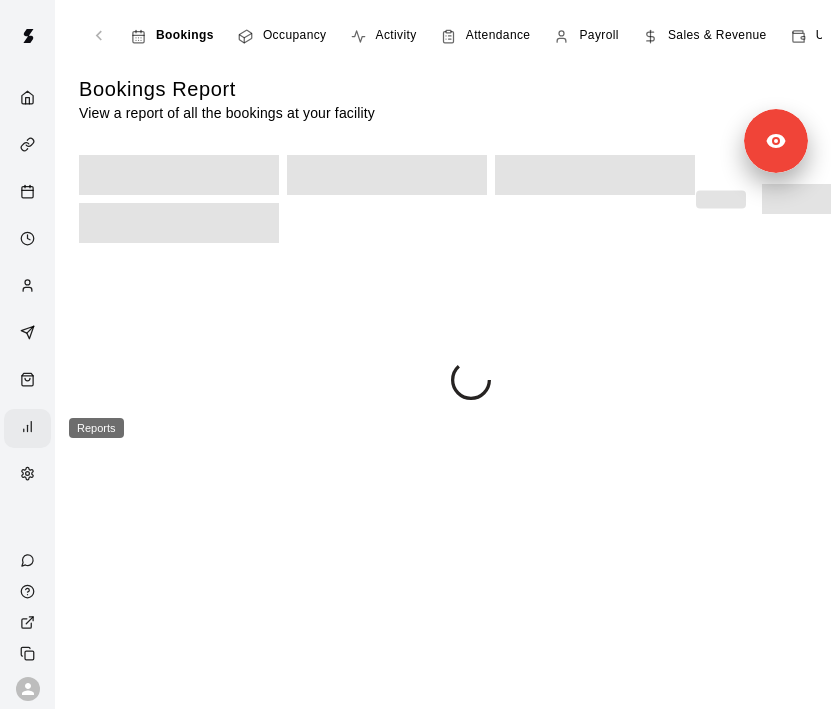 click at bounding box center [32, 381] 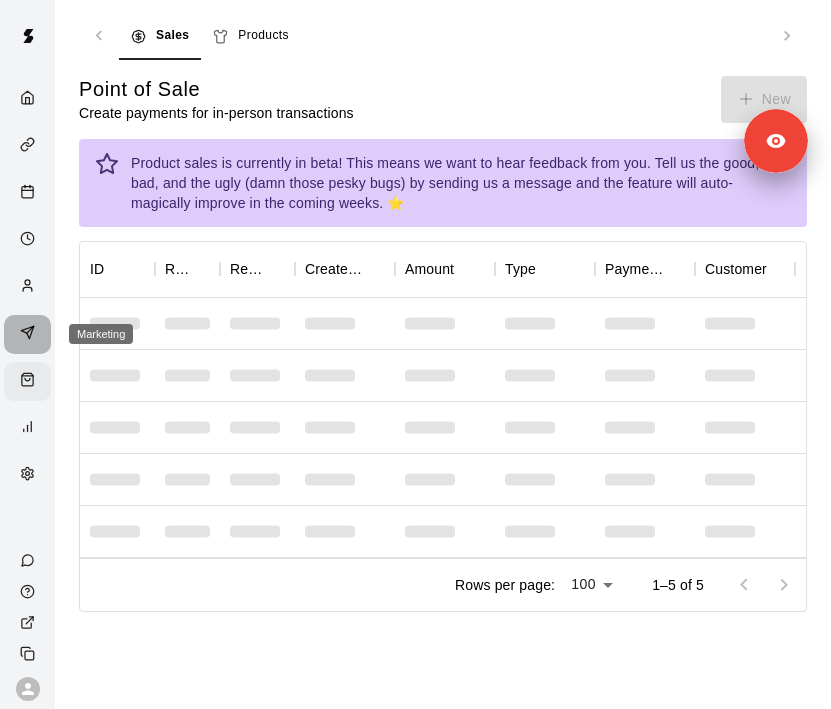 click 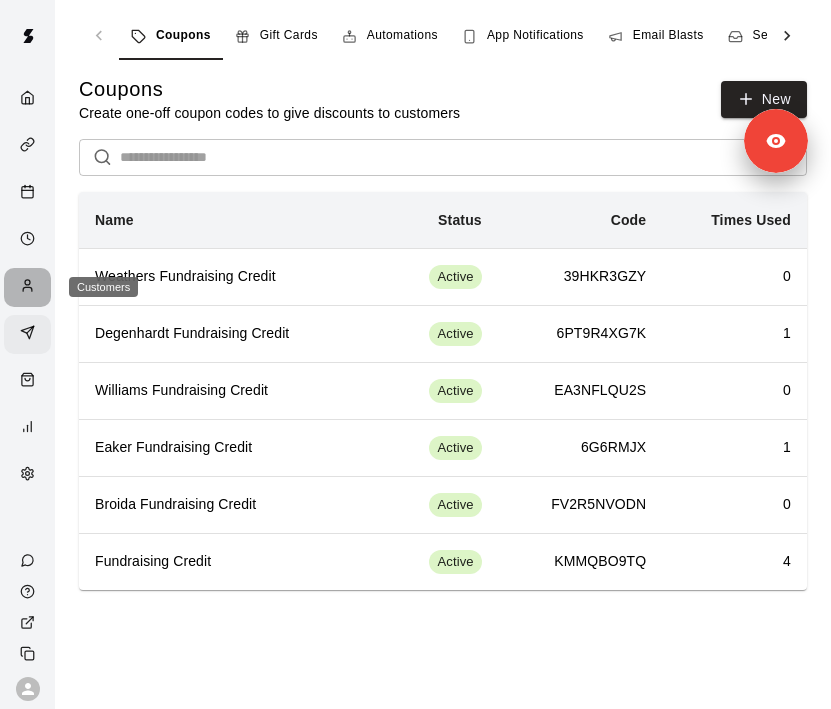 click 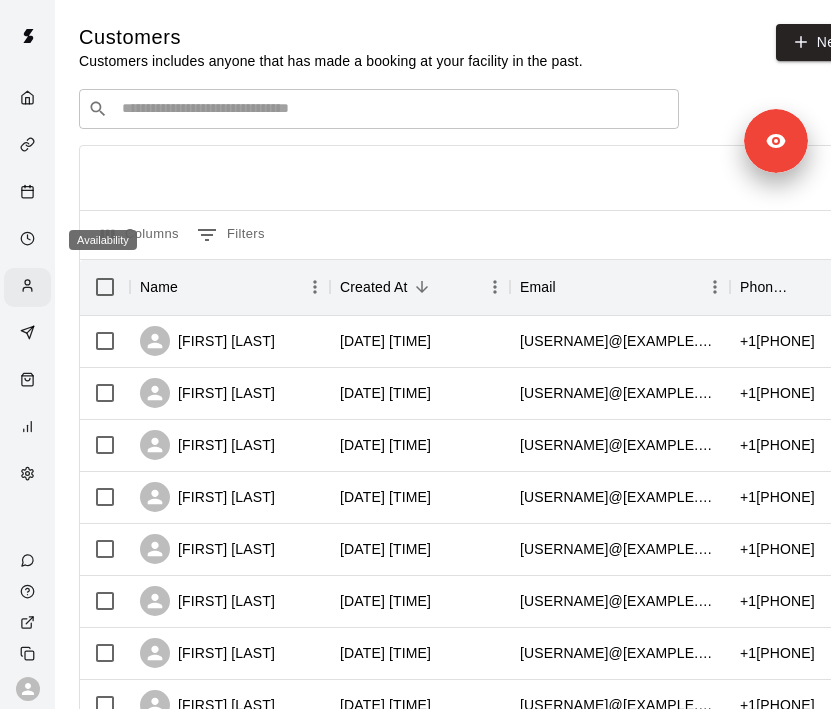 click 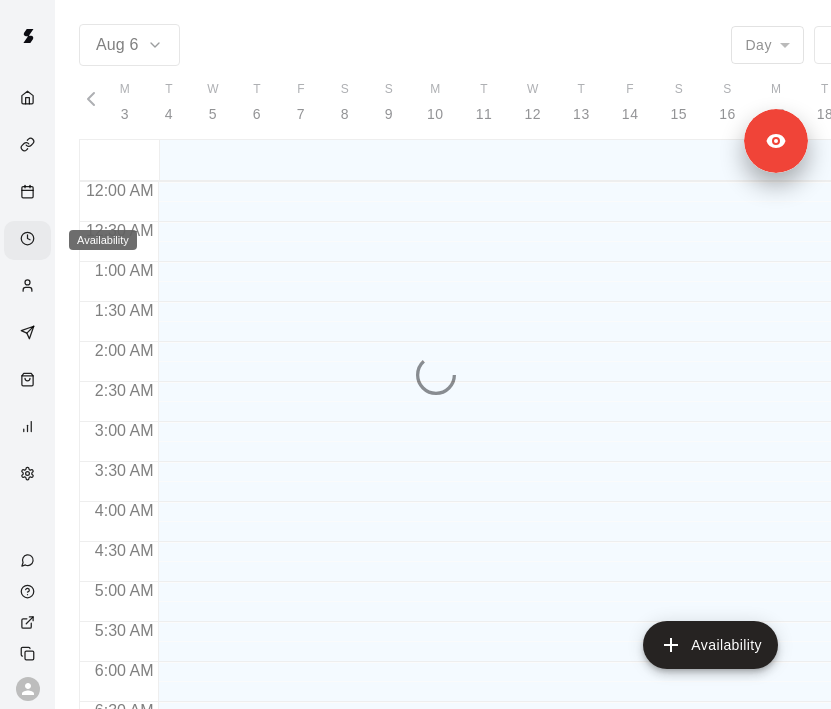 scroll, scrollTop: 0, scrollLeft: 8312, axis: horizontal 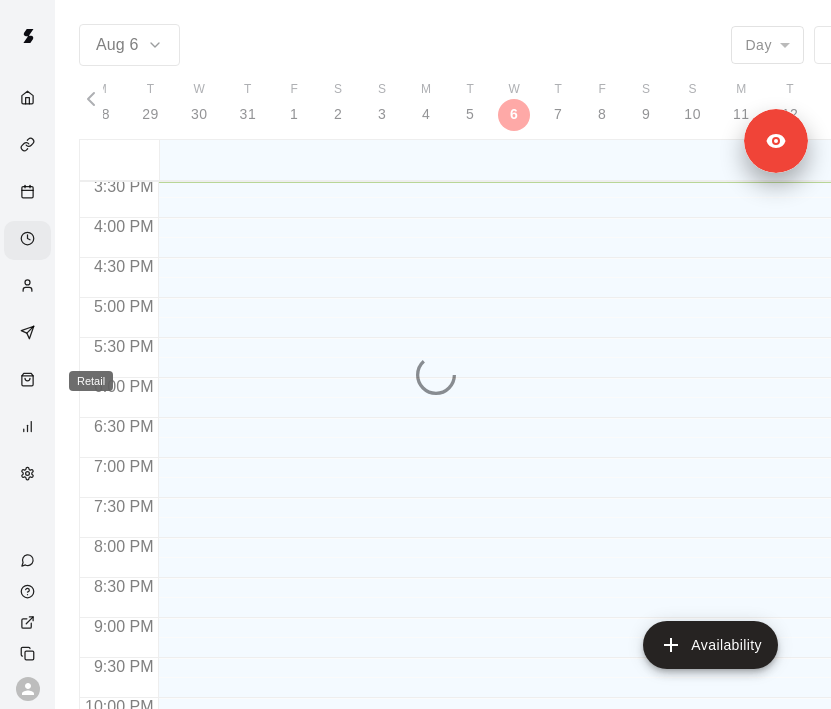 click at bounding box center (27, 381) 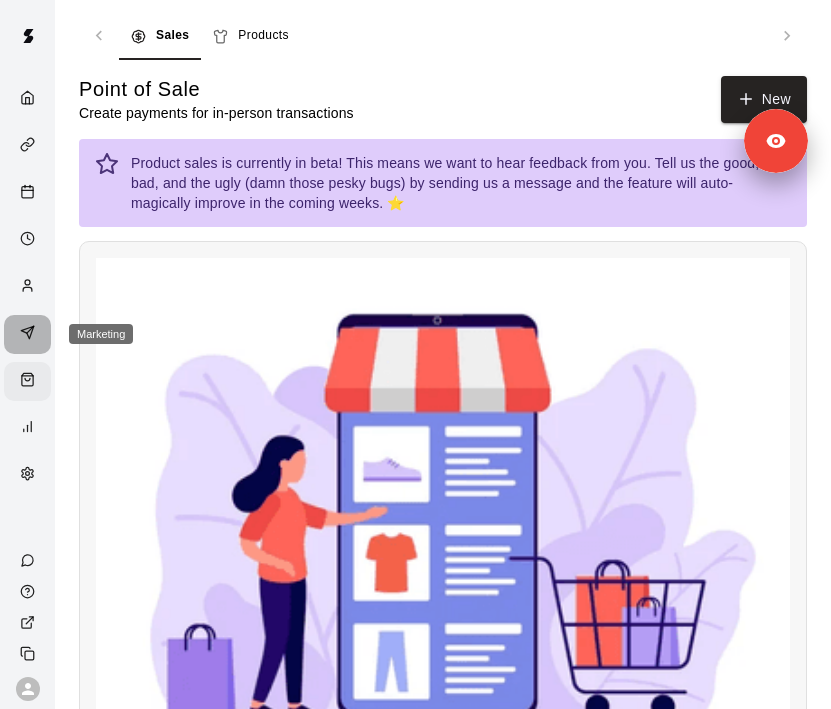 click at bounding box center (32, 334) 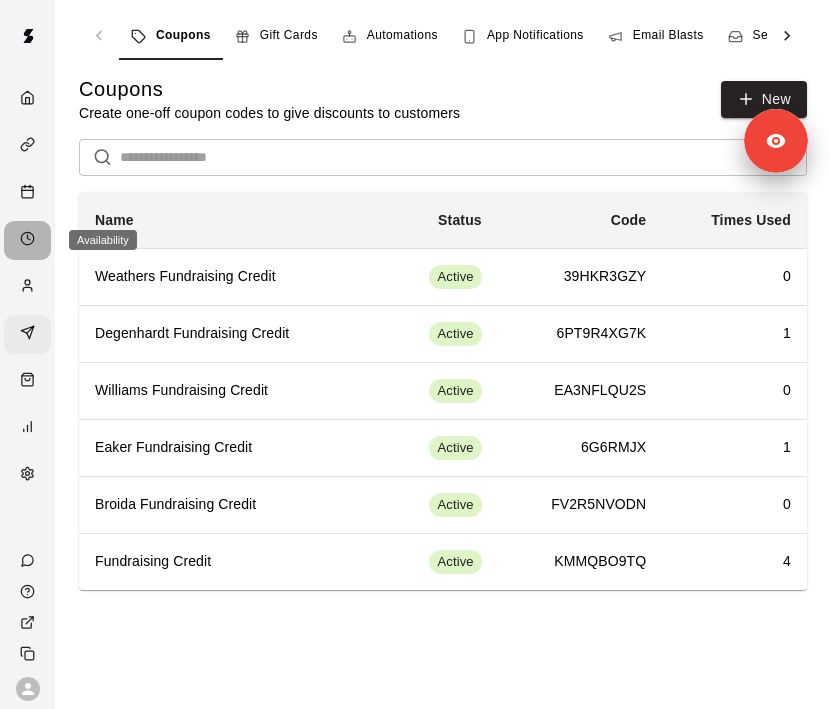 click 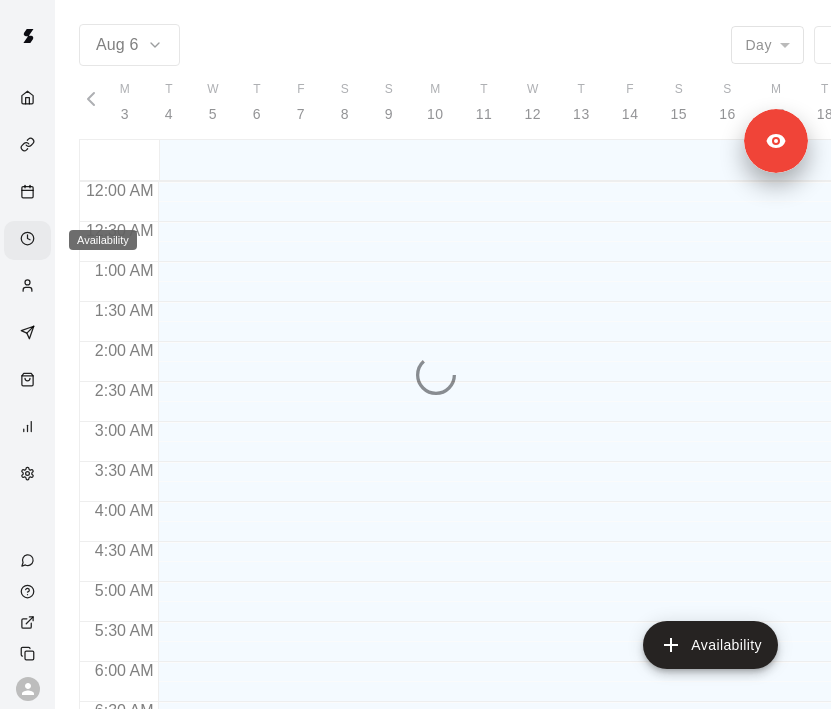 scroll, scrollTop: 0, scrollLeft: 8304, axis: horizontal 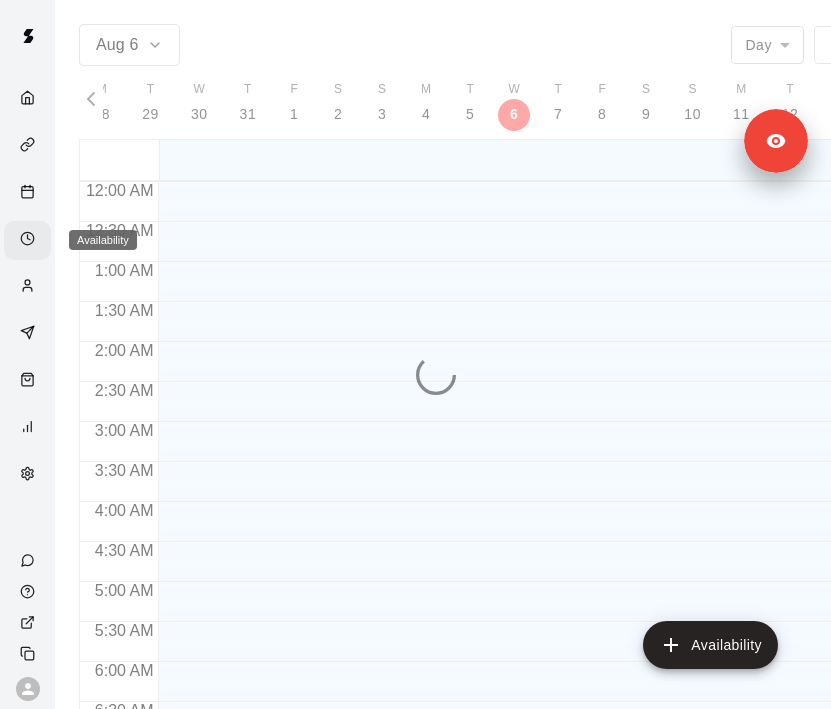 click 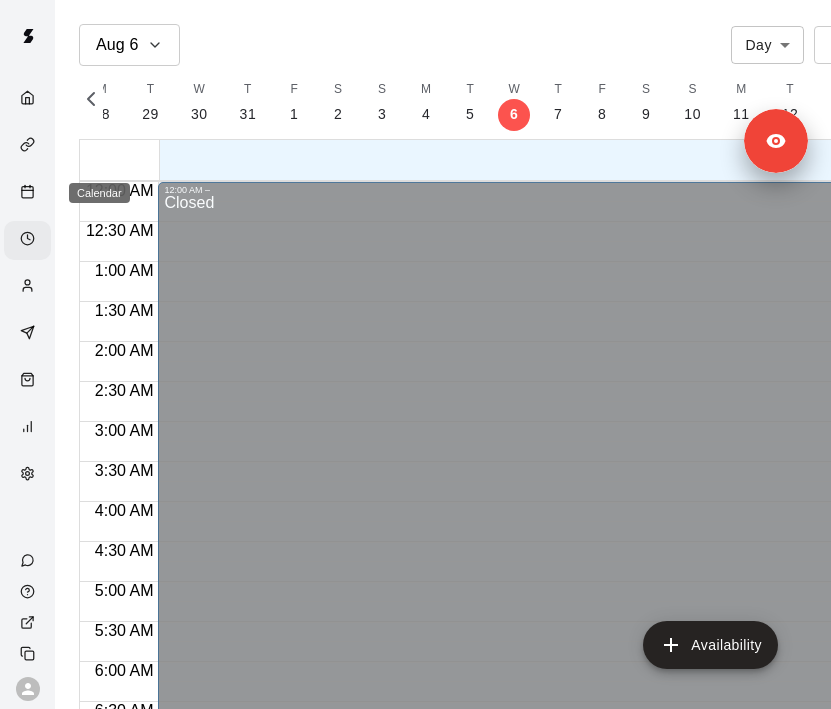 scroll, scrollTop: 1244, scrollLeft: 0, axis: vertical 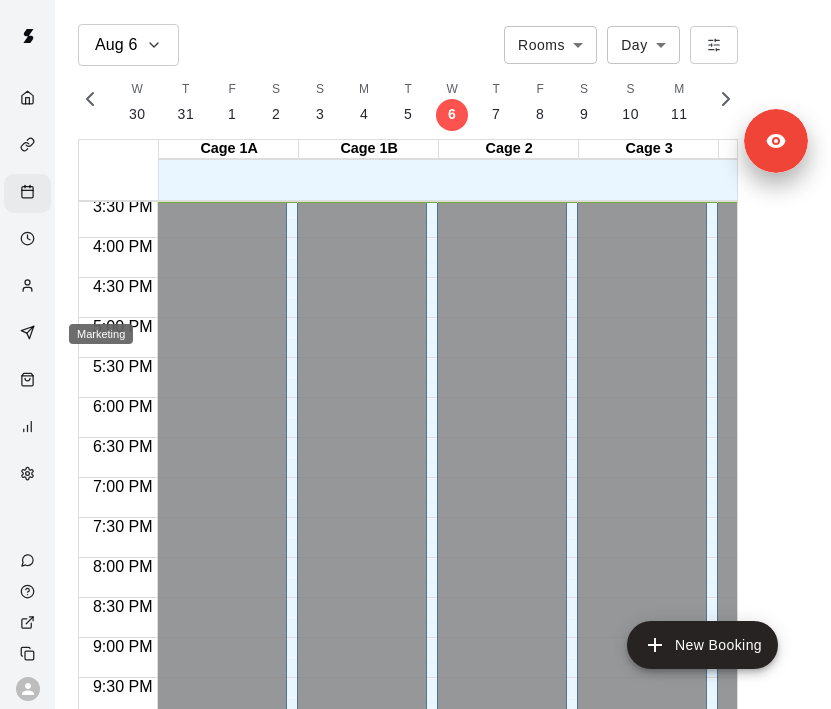 click 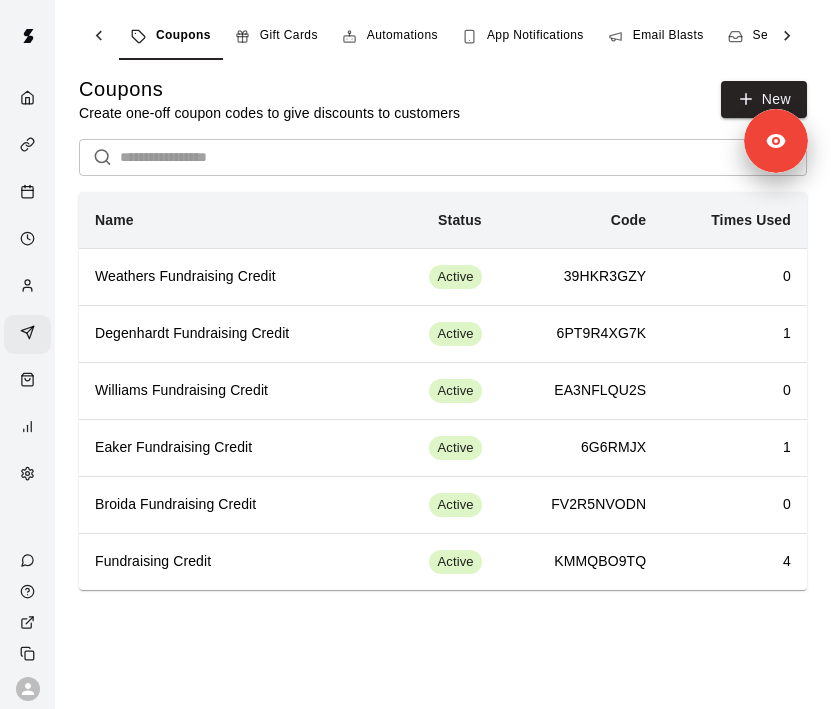 scroll, scrollTop: 0, scrollLeft: 45, axis: horizontal 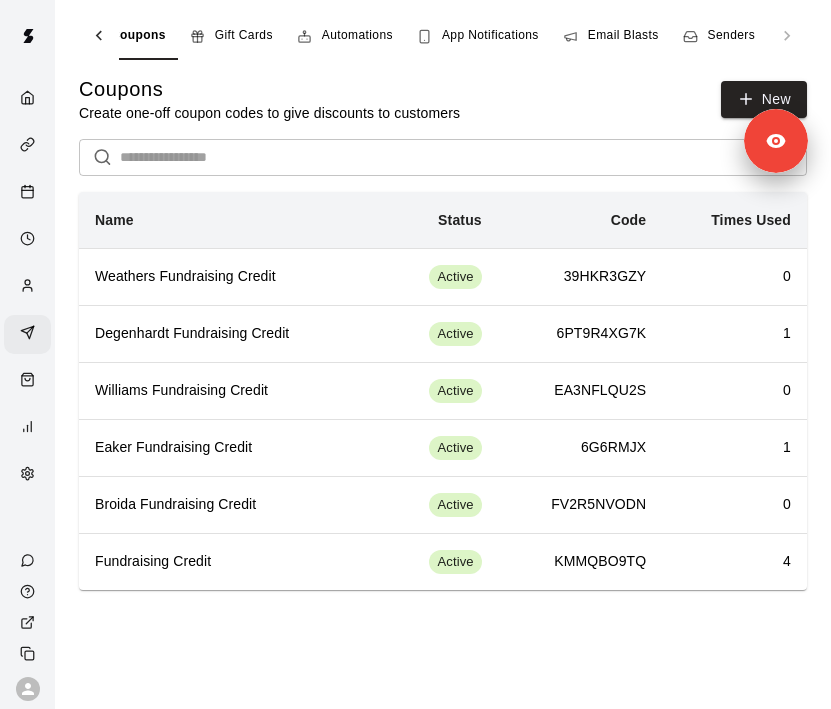 click on "Senders" at bounding box center [719, 36] 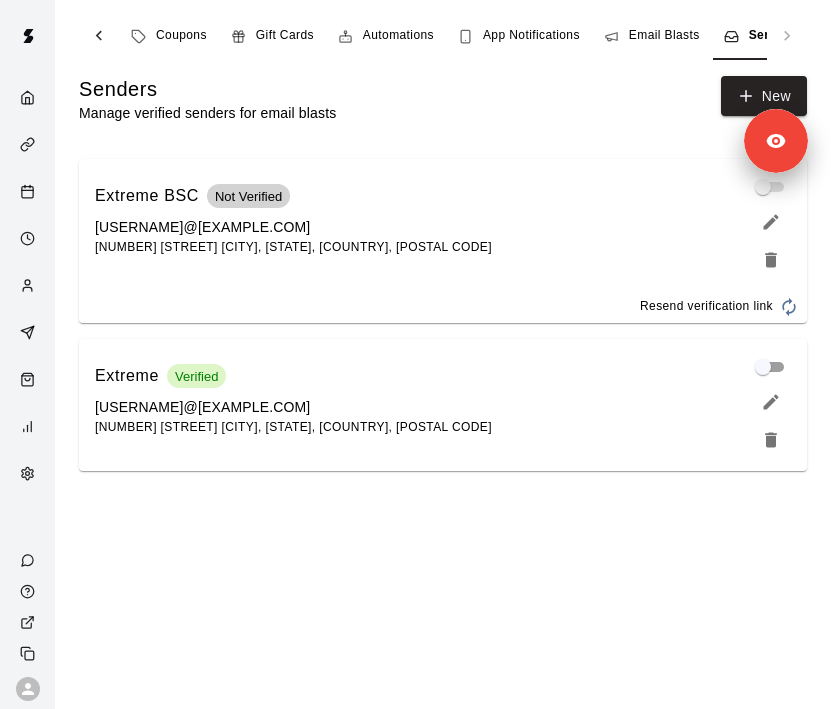 scroll, scrollTop: 0, scrollLeft: 45, axis: horizontal 